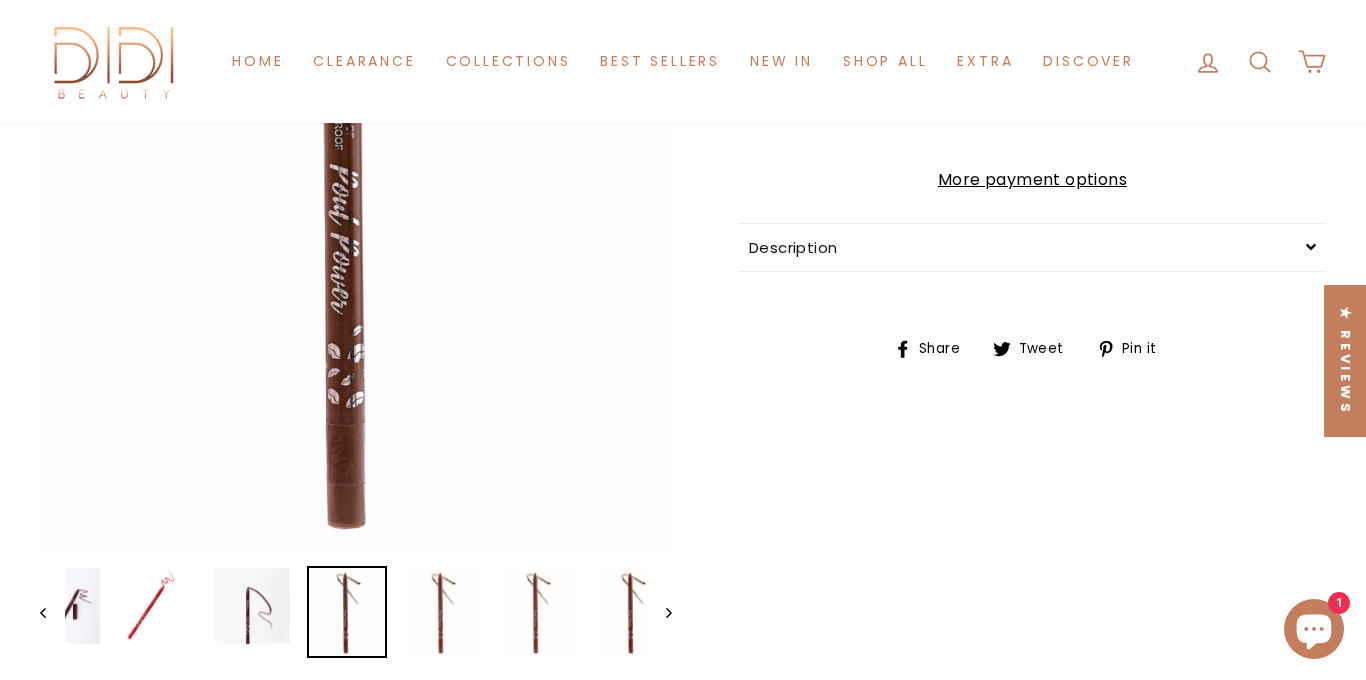 scroll, scrollTop: 455, scrollLeft: 0, axis: vertical 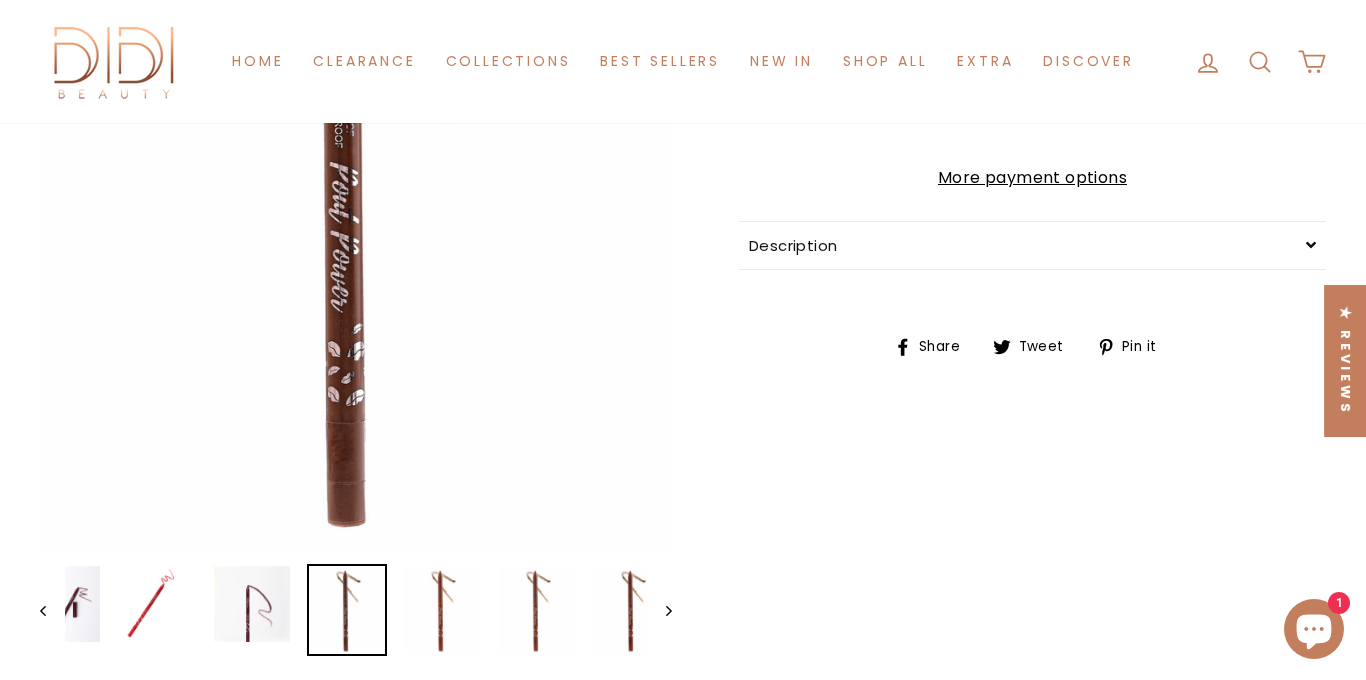 click on "Description" at bounding box center (1032, 245) 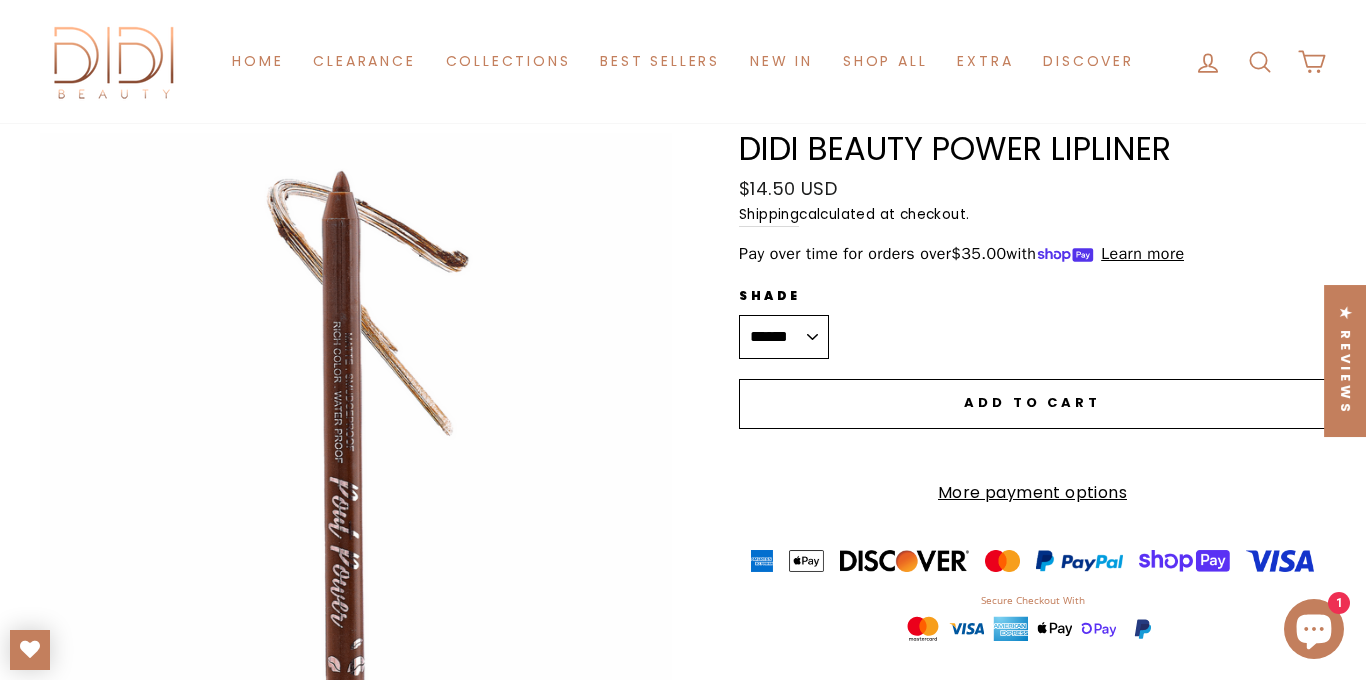 scroll, scrollTop: 135, scrollLeft: 0, axis: vertical 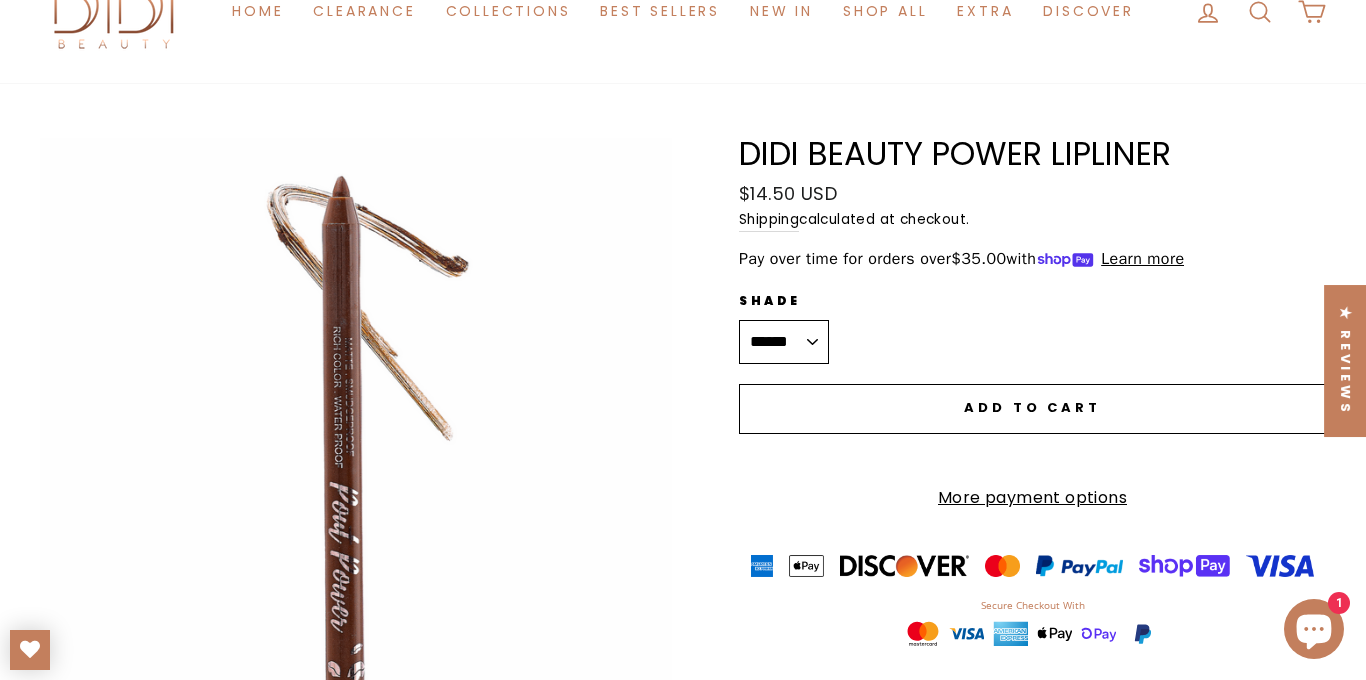 click on "Close (esc)" at bounding box center (356, 503) 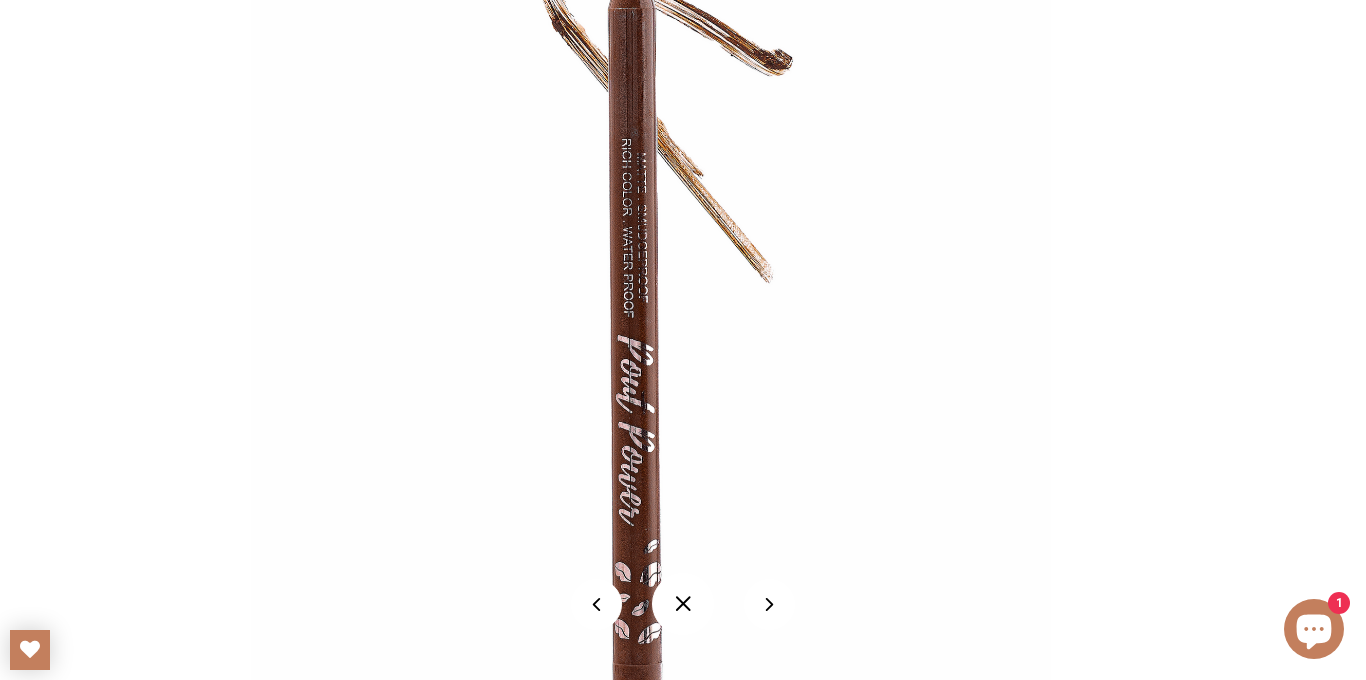click at bounding box center [683, 604] 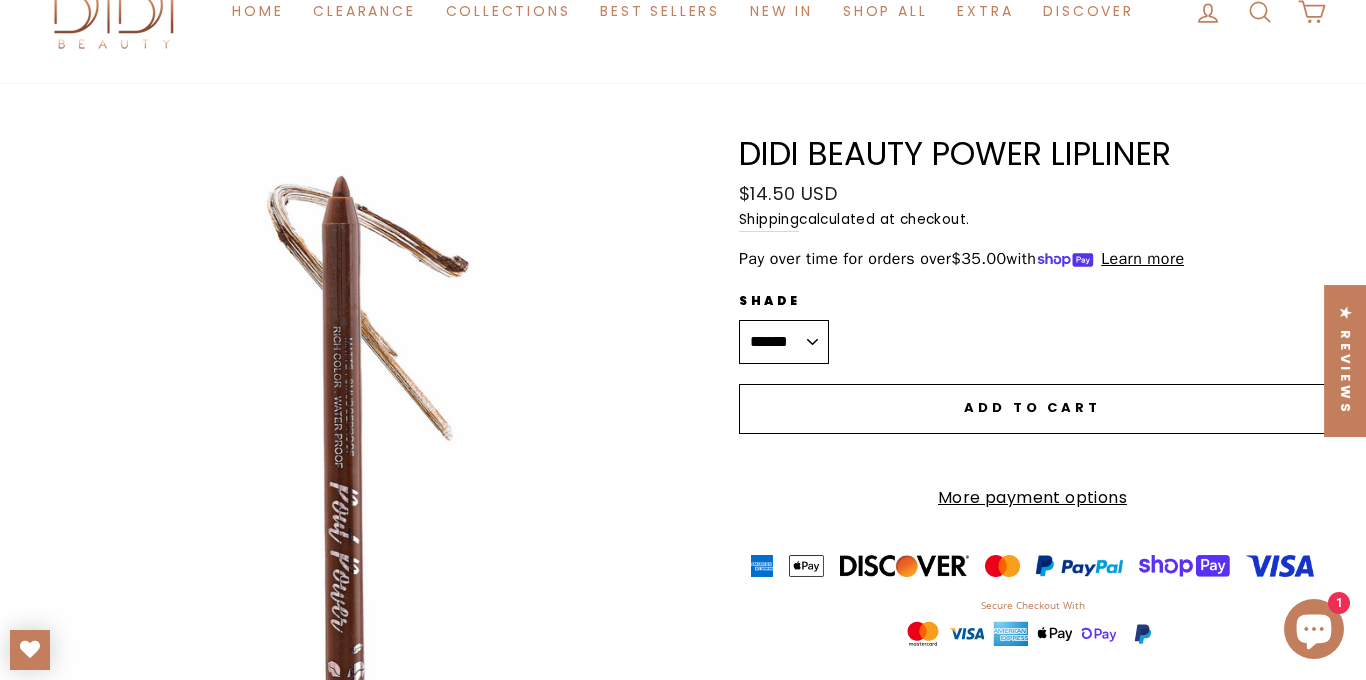 click on "****** ******** ****** ******* ***** ********" at bounding box center [784, 342] 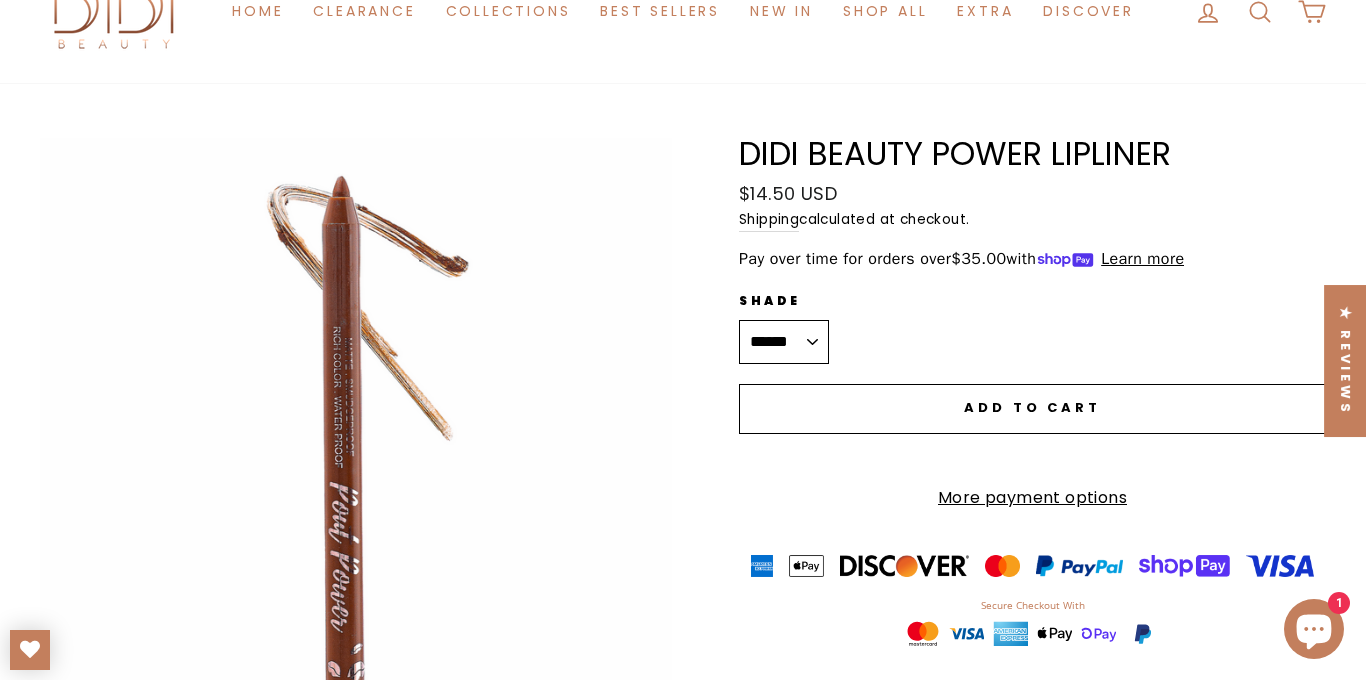click on "****** ******** ****** ******* ***** ********" at bounding box center [784, 342] 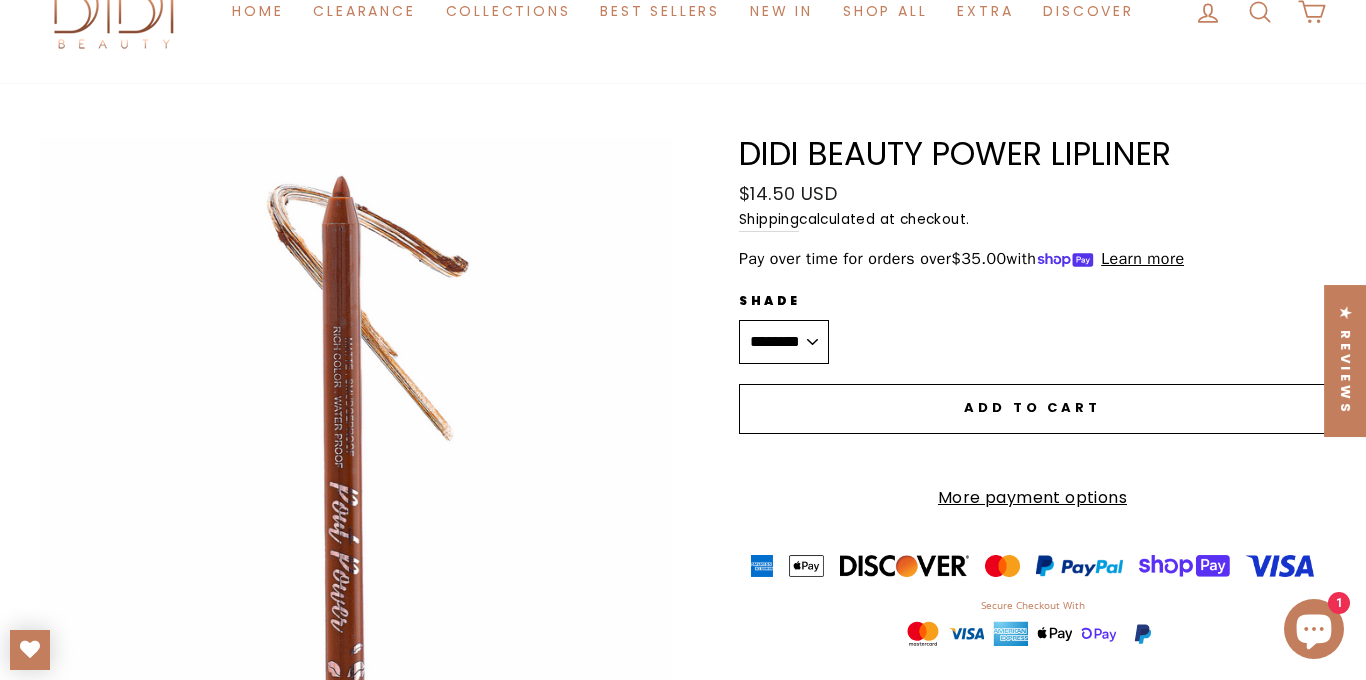 click on "****** ******** ****** ******* ***** ********" at bounding box center (784, 342) 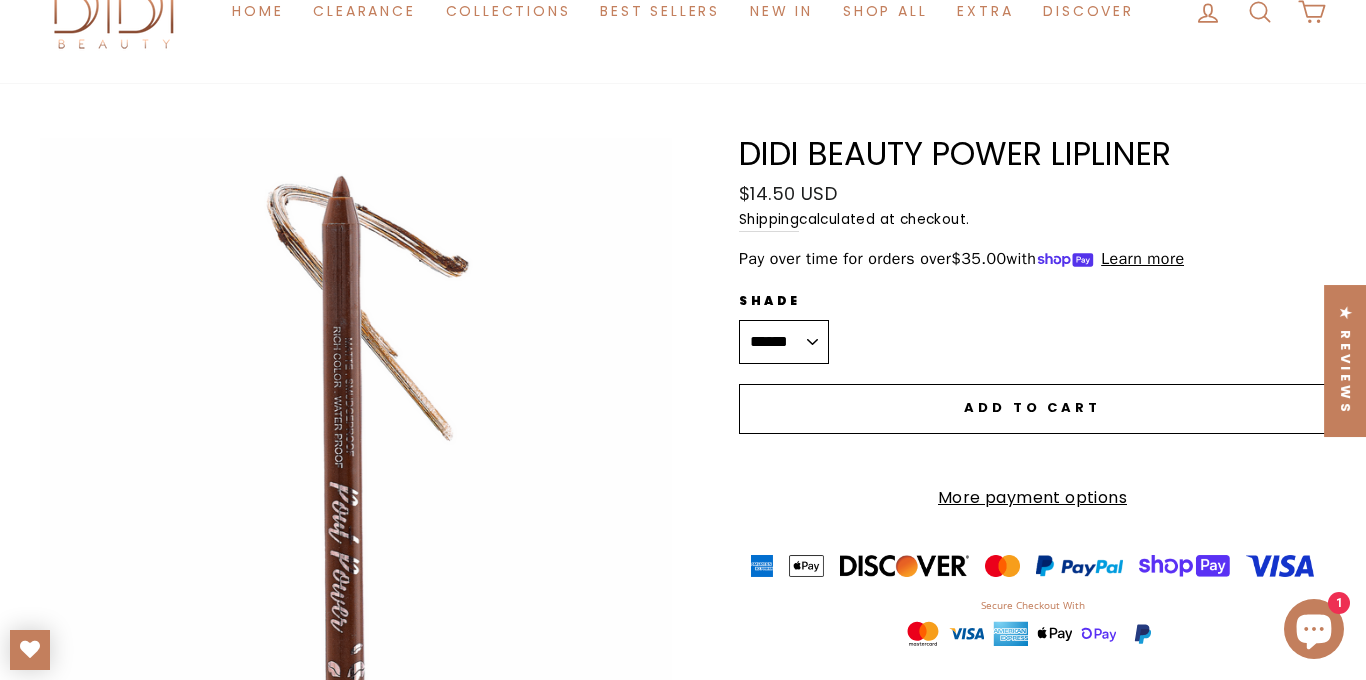 click on "****** ******** ****** ******* ***** ********" at bounding box center (784, 342) 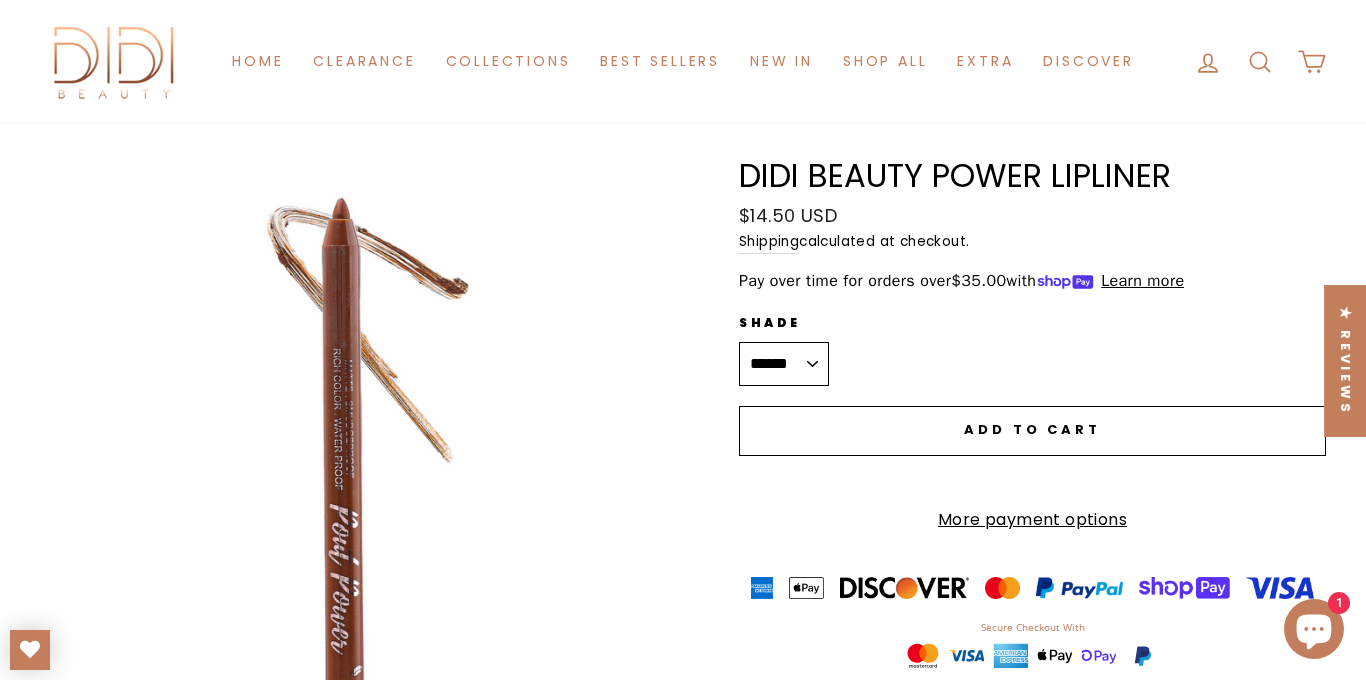 scroll, scrollTop: 41, scrollLeft: 0, axis: vertical 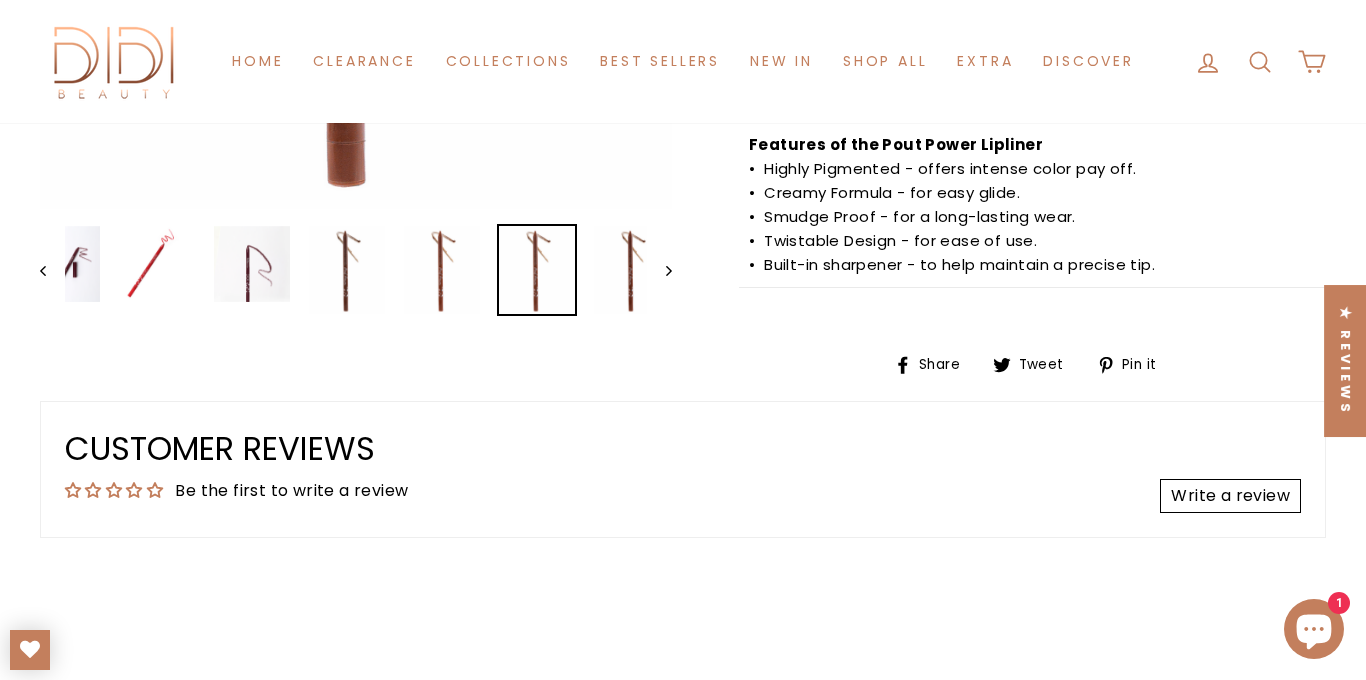 click 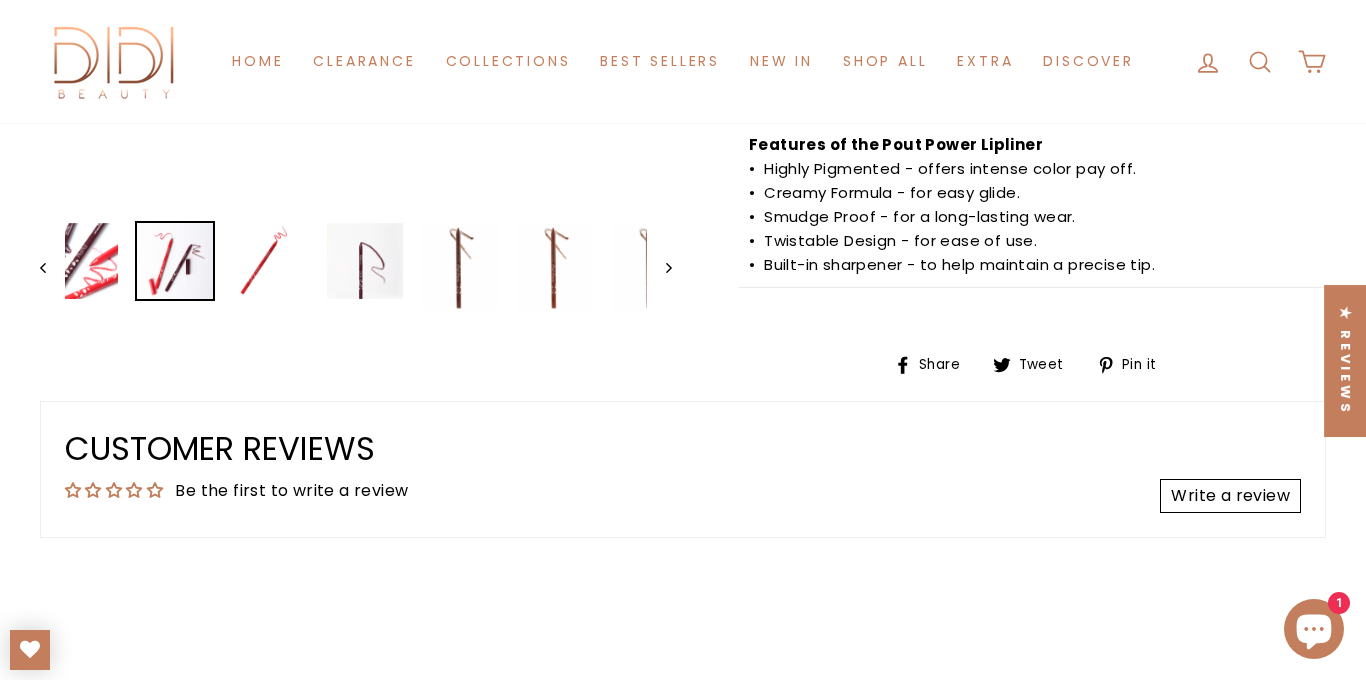 click at bounding box center (175, 261) 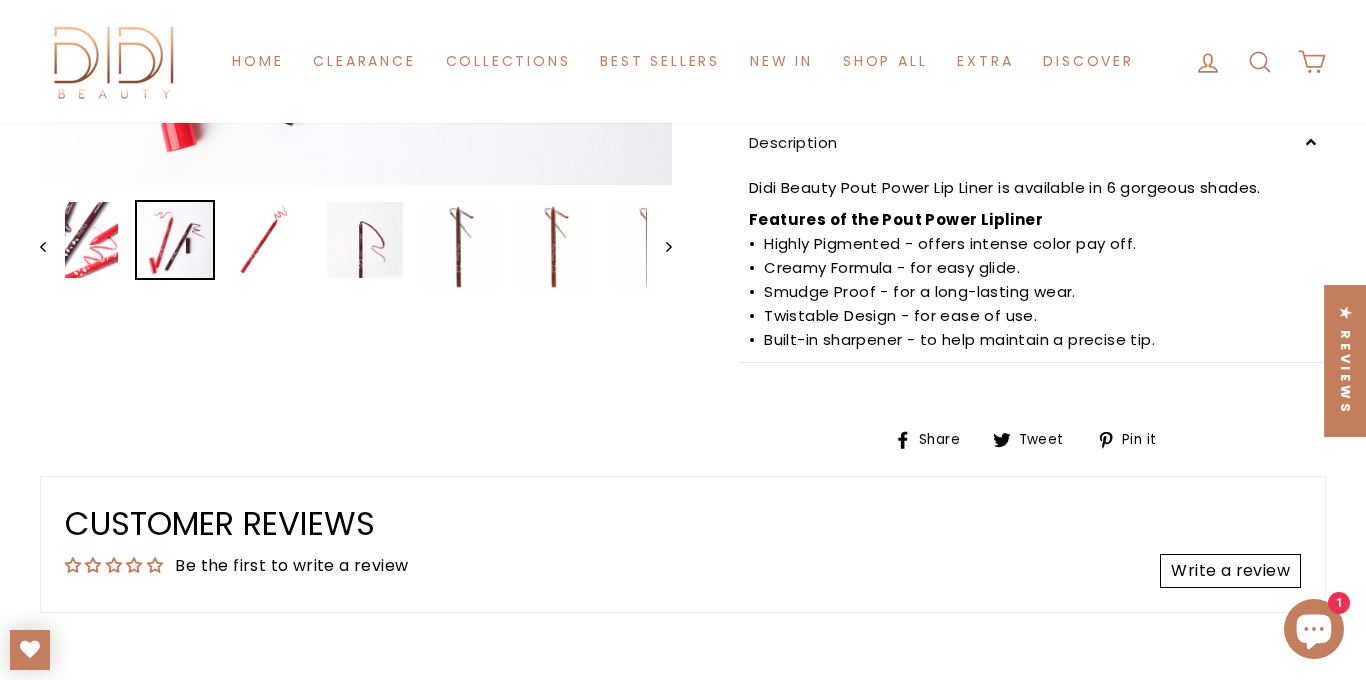 scroll, scrollTop: 712, scrollLeft: 0, axis: vertical 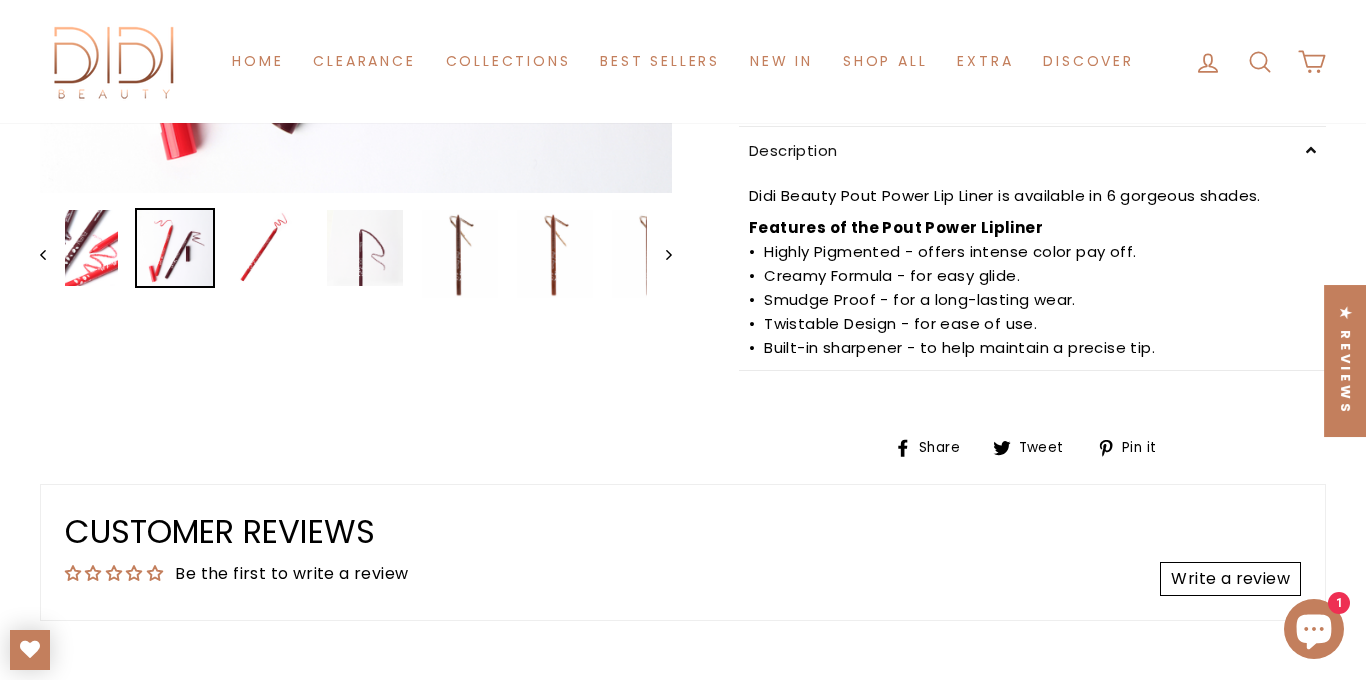 click on "Previous" at bounding box center [52, 254] 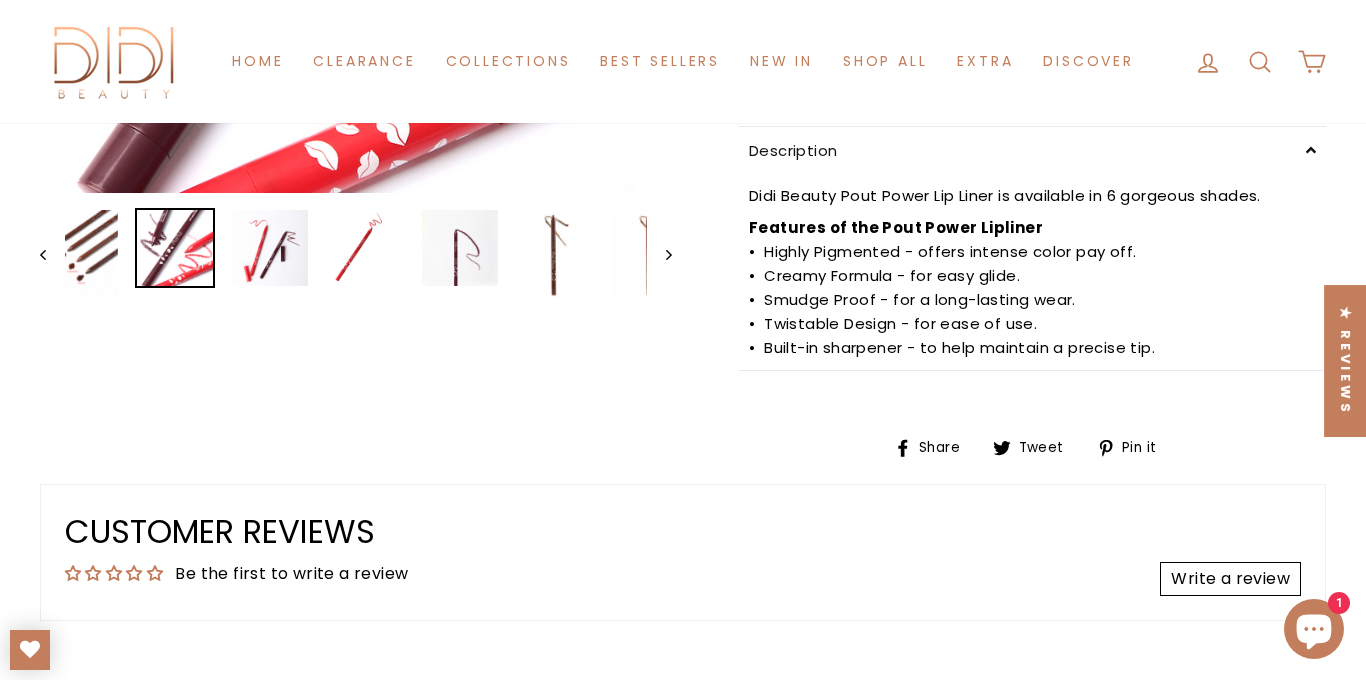 click 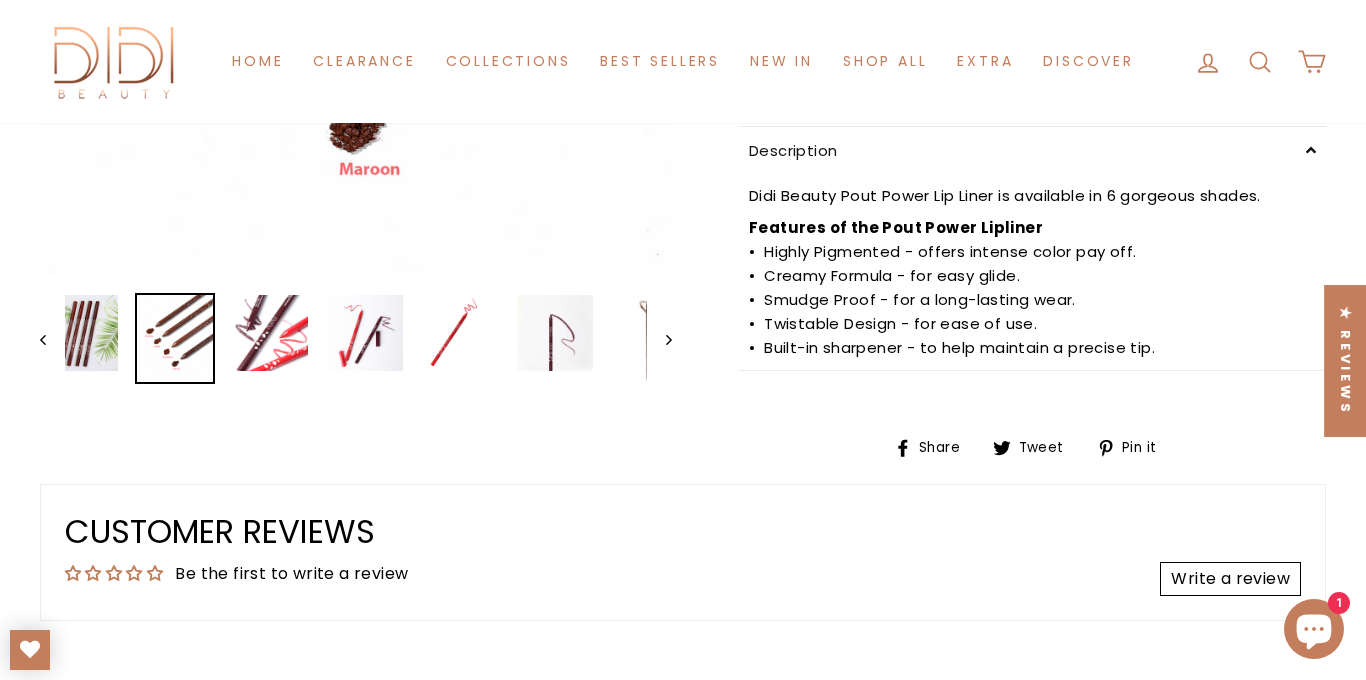 click 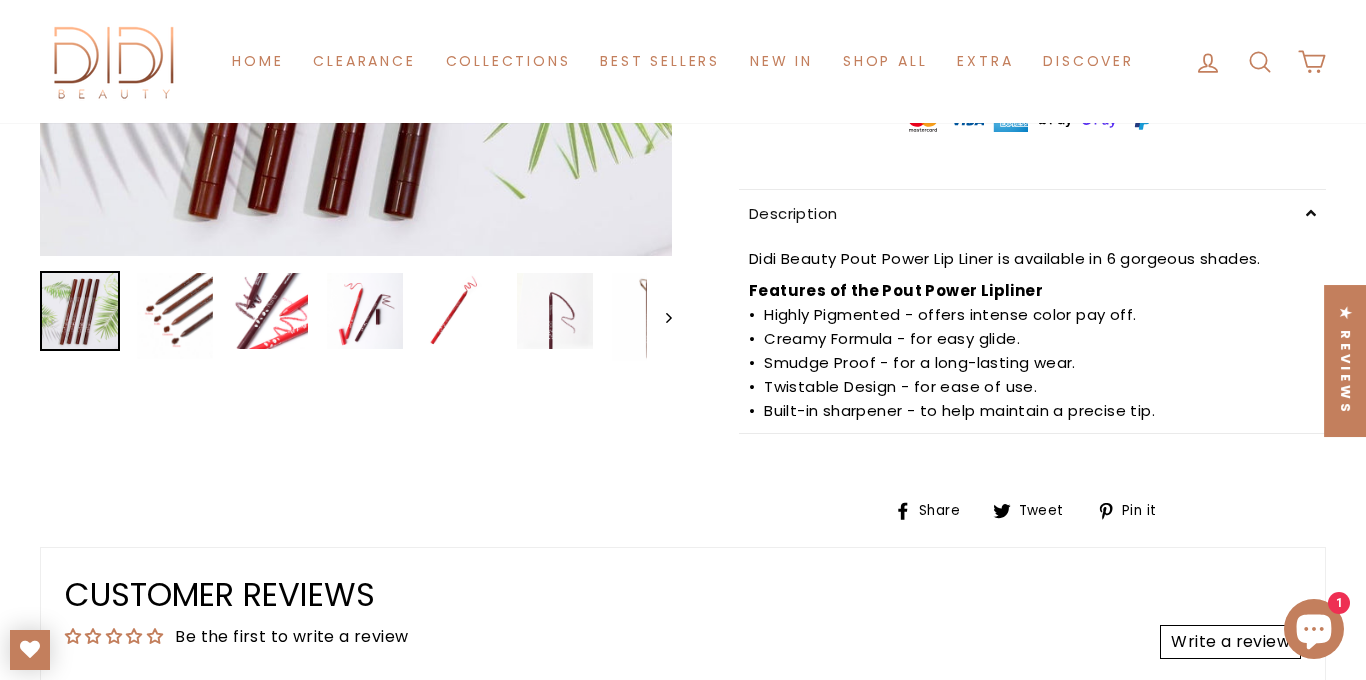 scroll, scrollTop: 619, scrollLeft: 0, axis: vertical 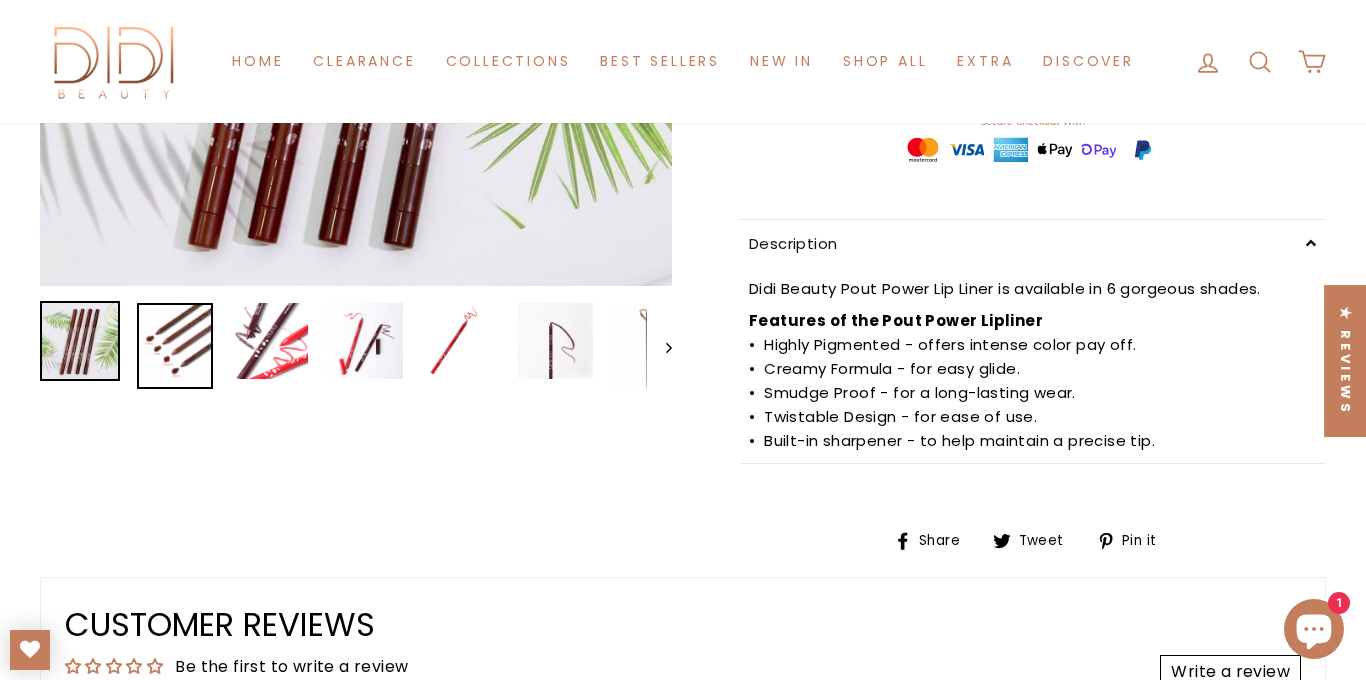 click at bounding box center (175, 346) 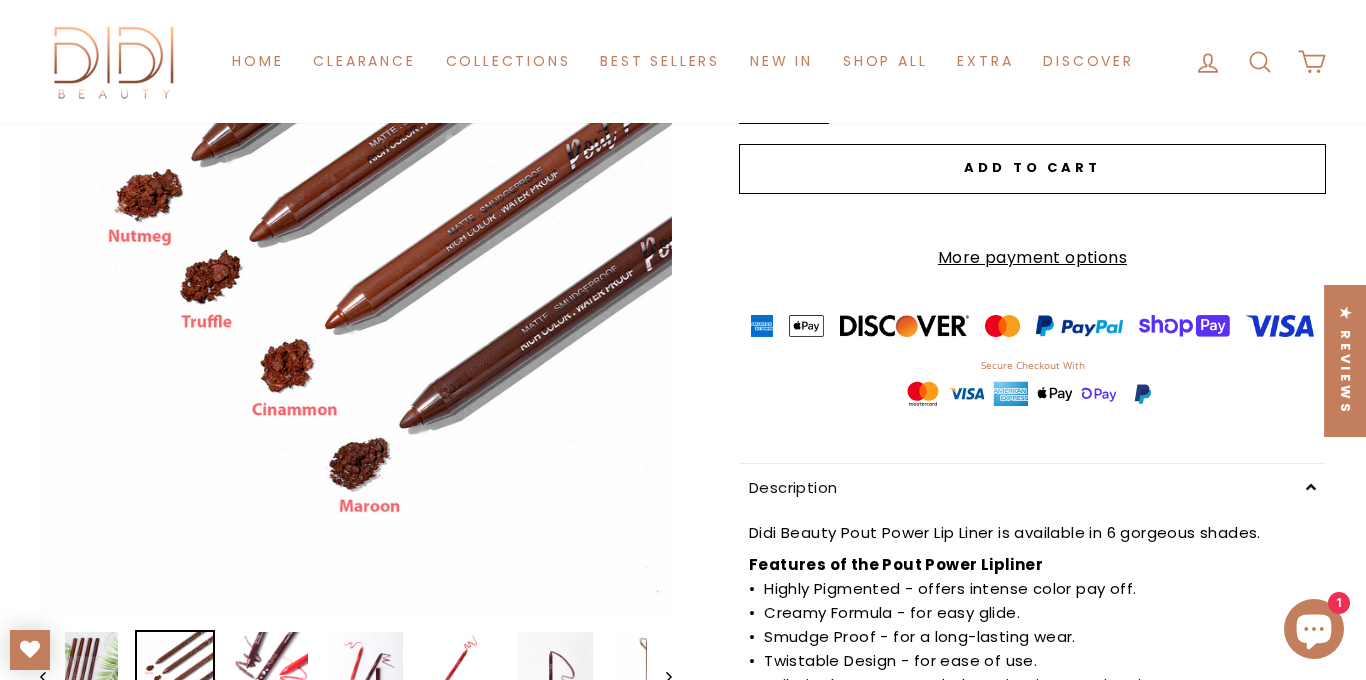 scroll, scrollTop: 410, scrollLeft: 0, axis: vertical 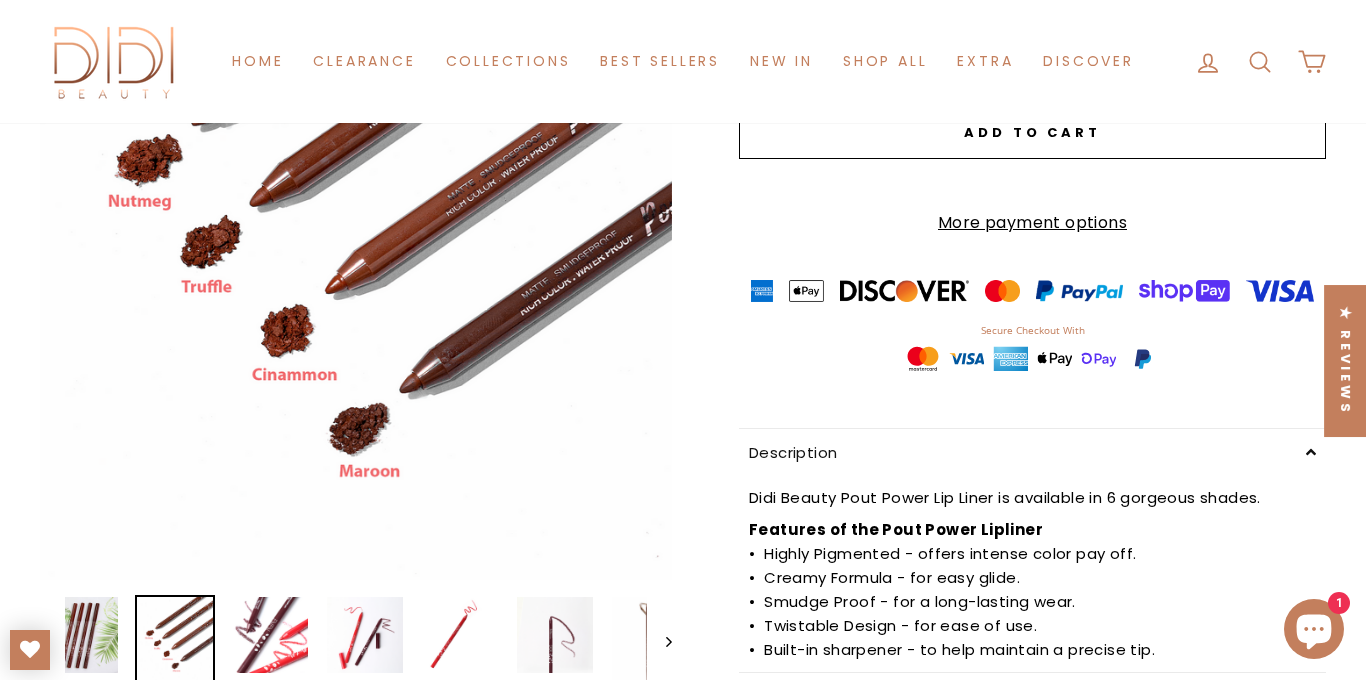 click on "Close (esc)" at bounding box center [356, 221] 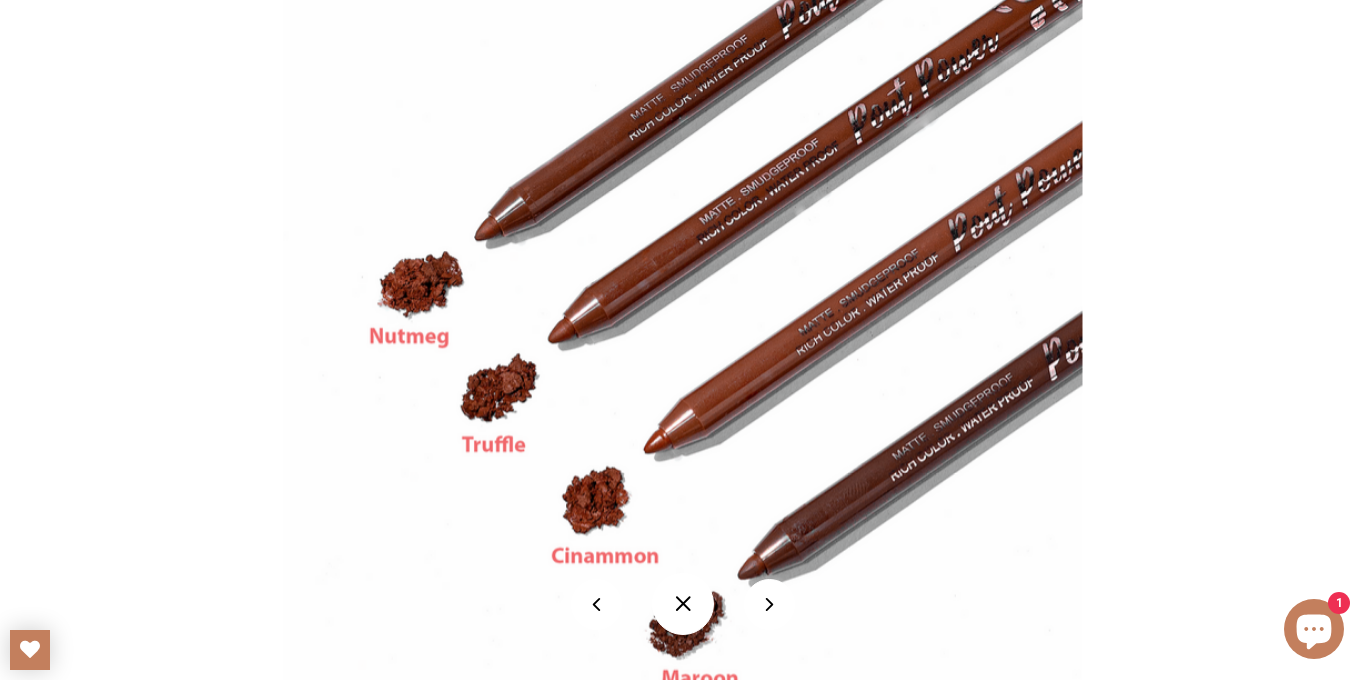 type 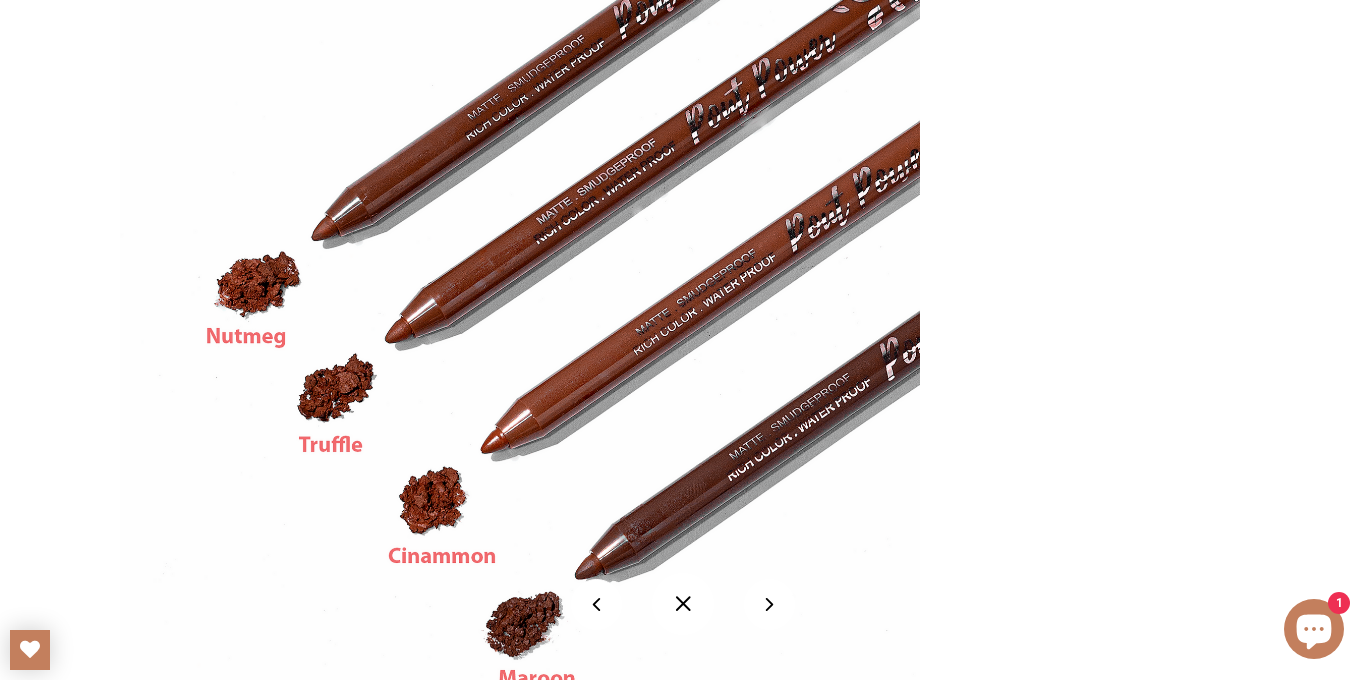 scroll, scrollTop: 390, scrollLeft: 0, axis: vertical 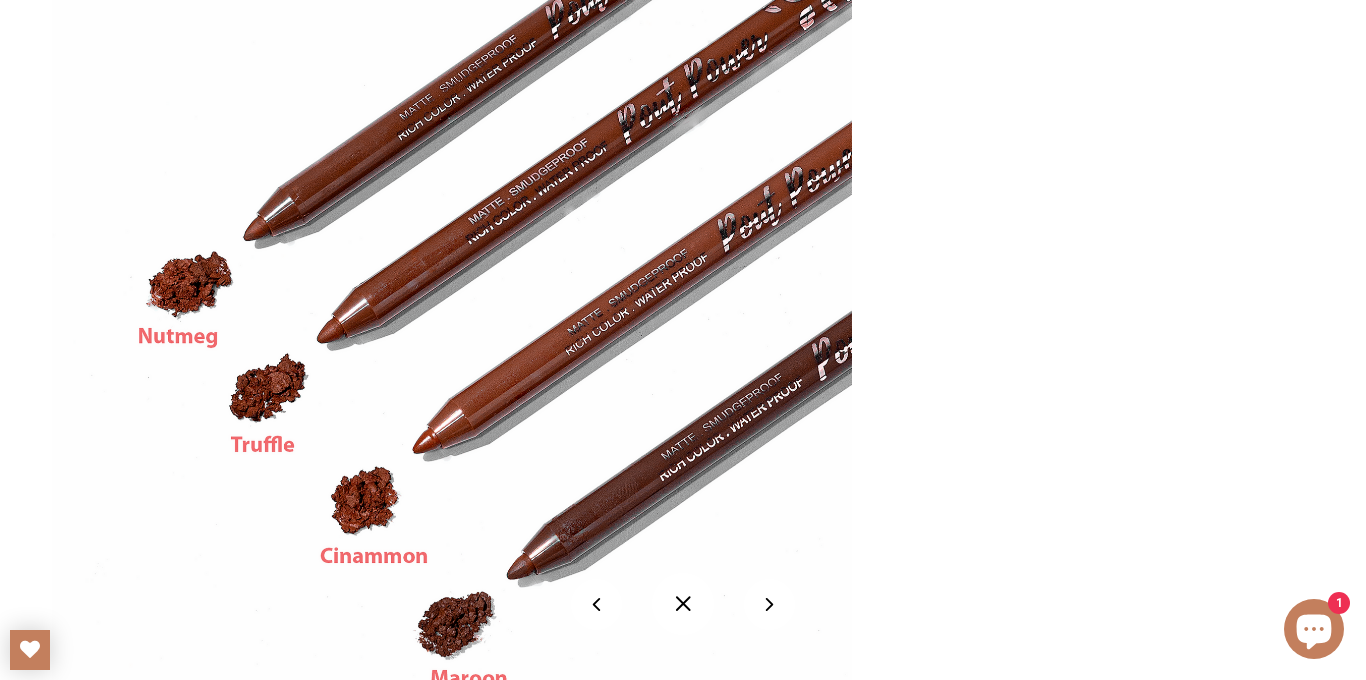 click at bounding box center (683, 604) 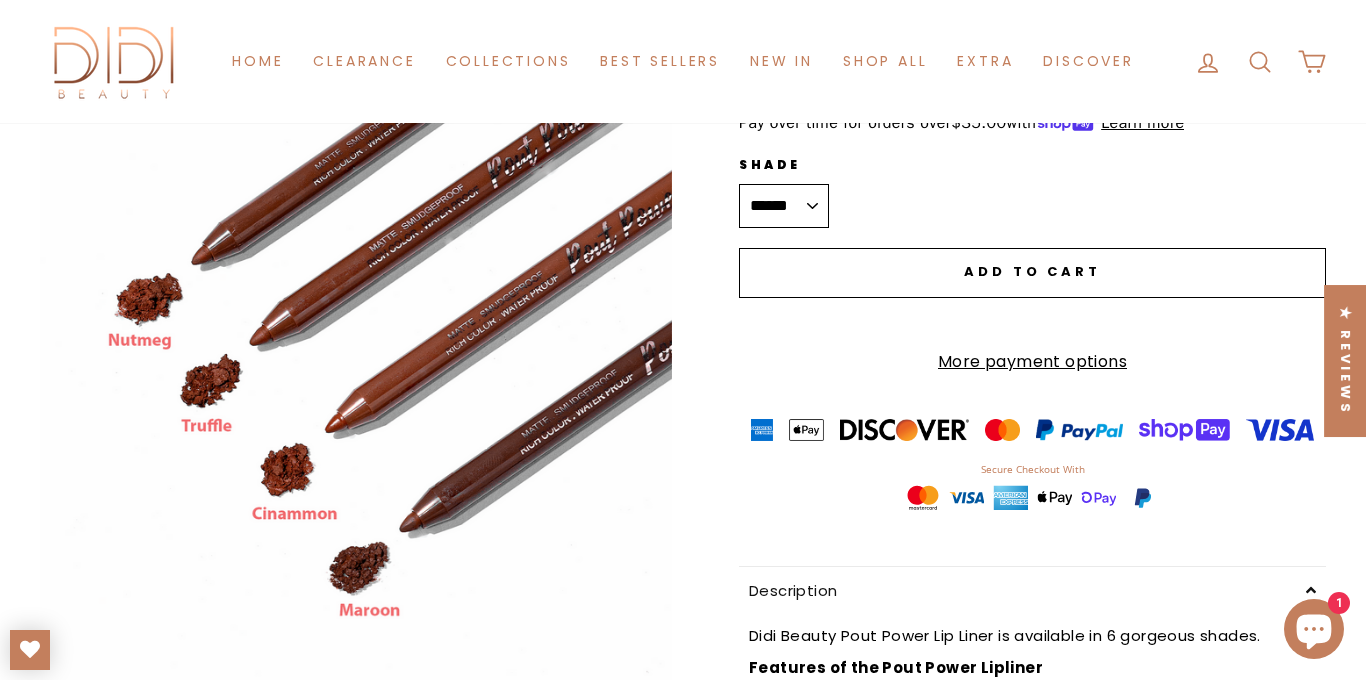 scroll, scrollTop: 105, scrollLeft: 0, axis: vertical 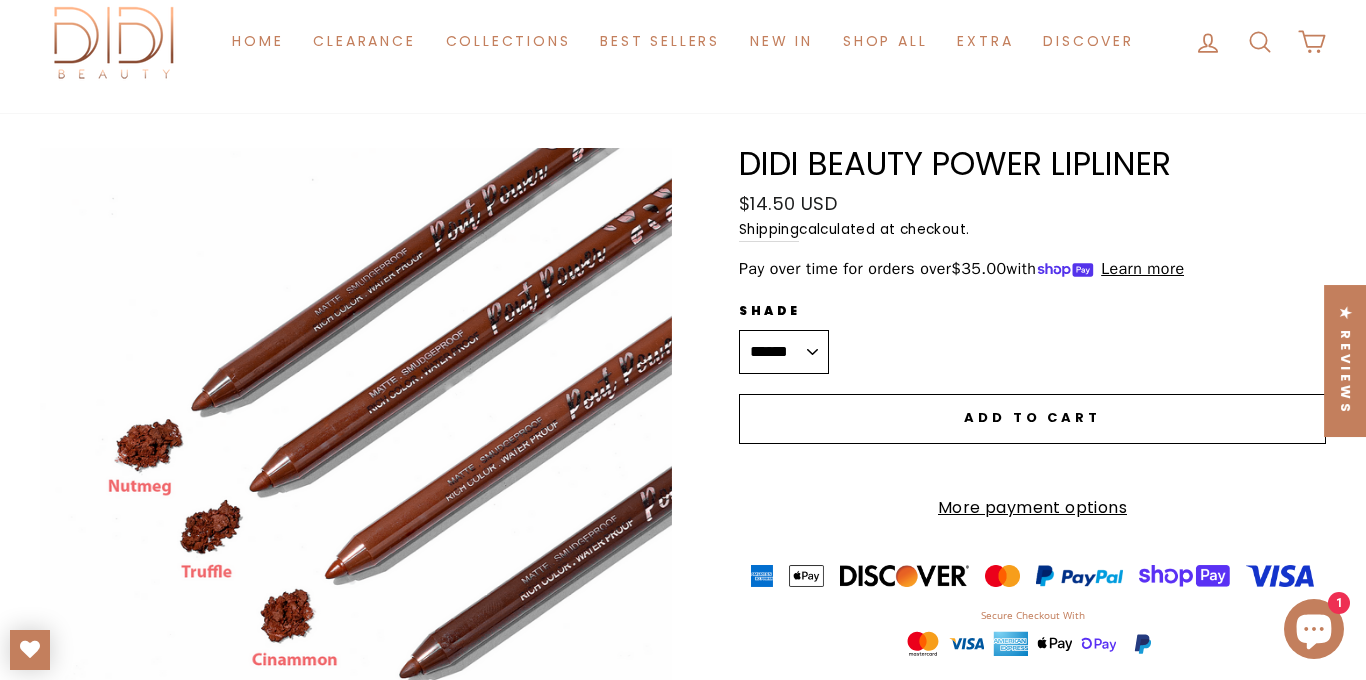 click on "****** ******** ****** ******* ***** ********" at bounding box center [784, 352] 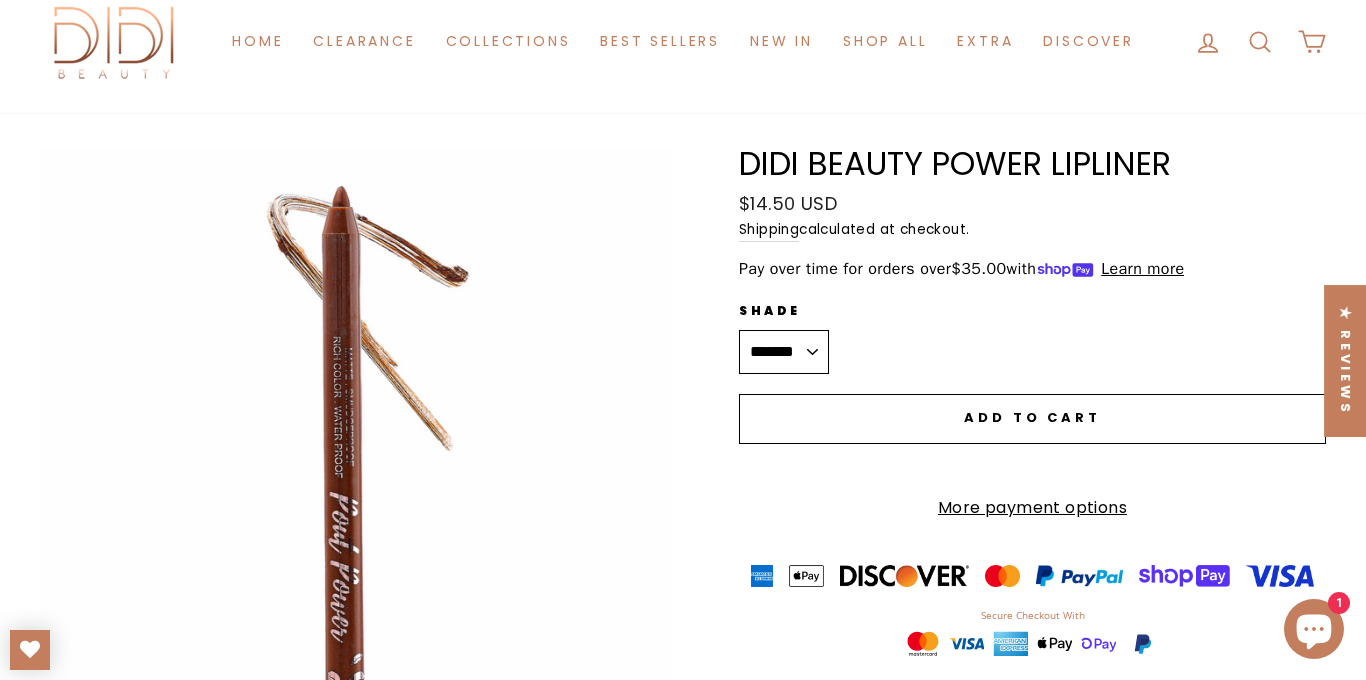 click on "****** ******** ****** ******* ***** ********" at bounding box center [784, 352] 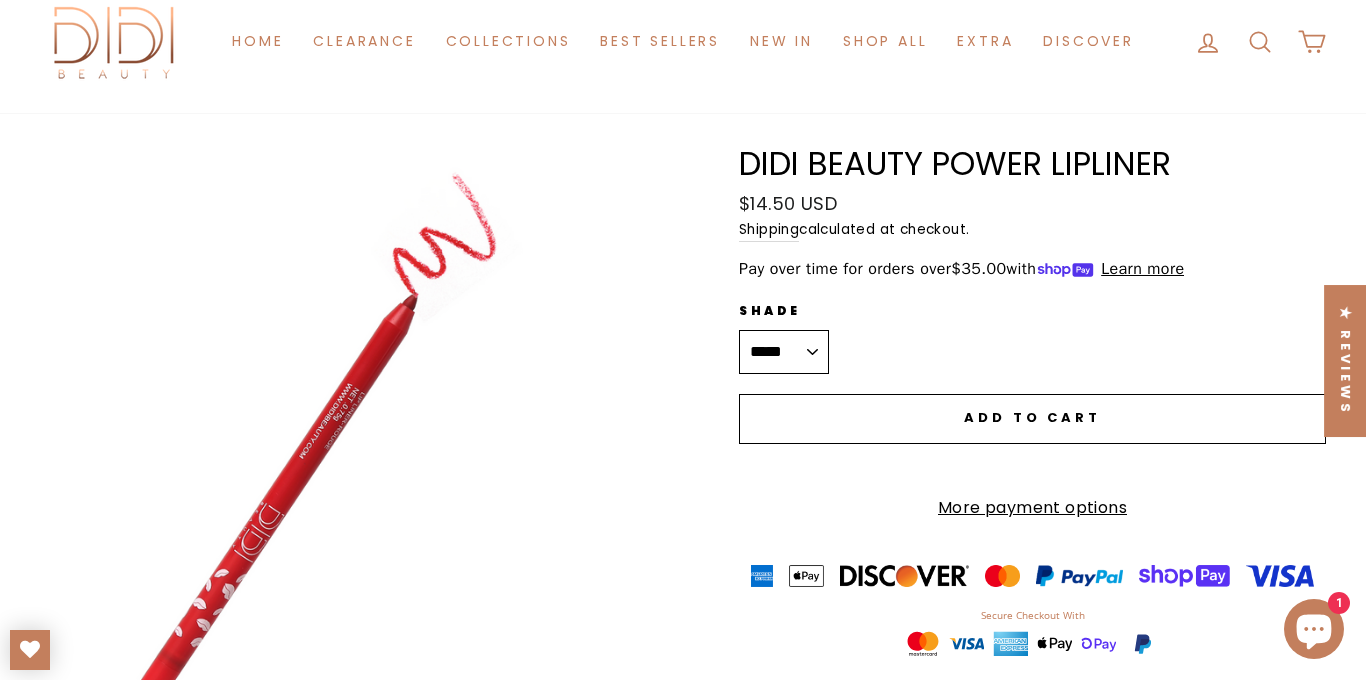 click on "Close (esc)" at bounding box center [356, 464] 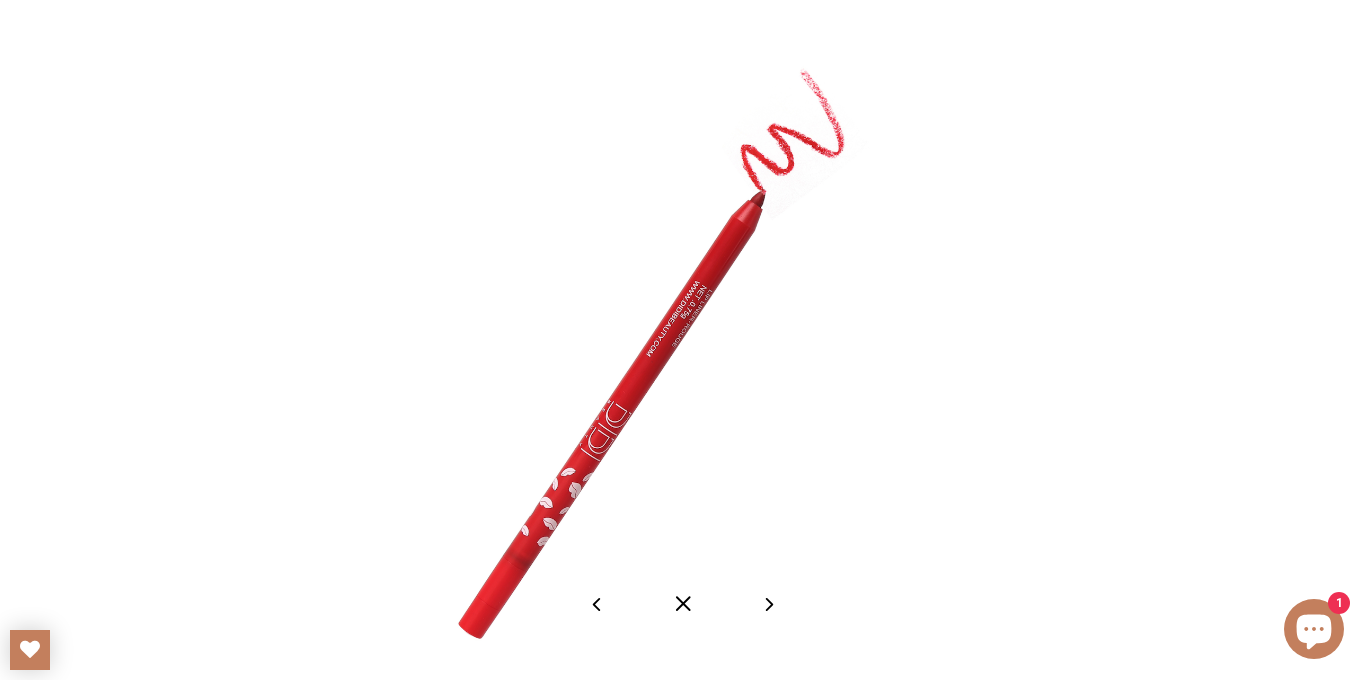click at bounding box center [683, 604] 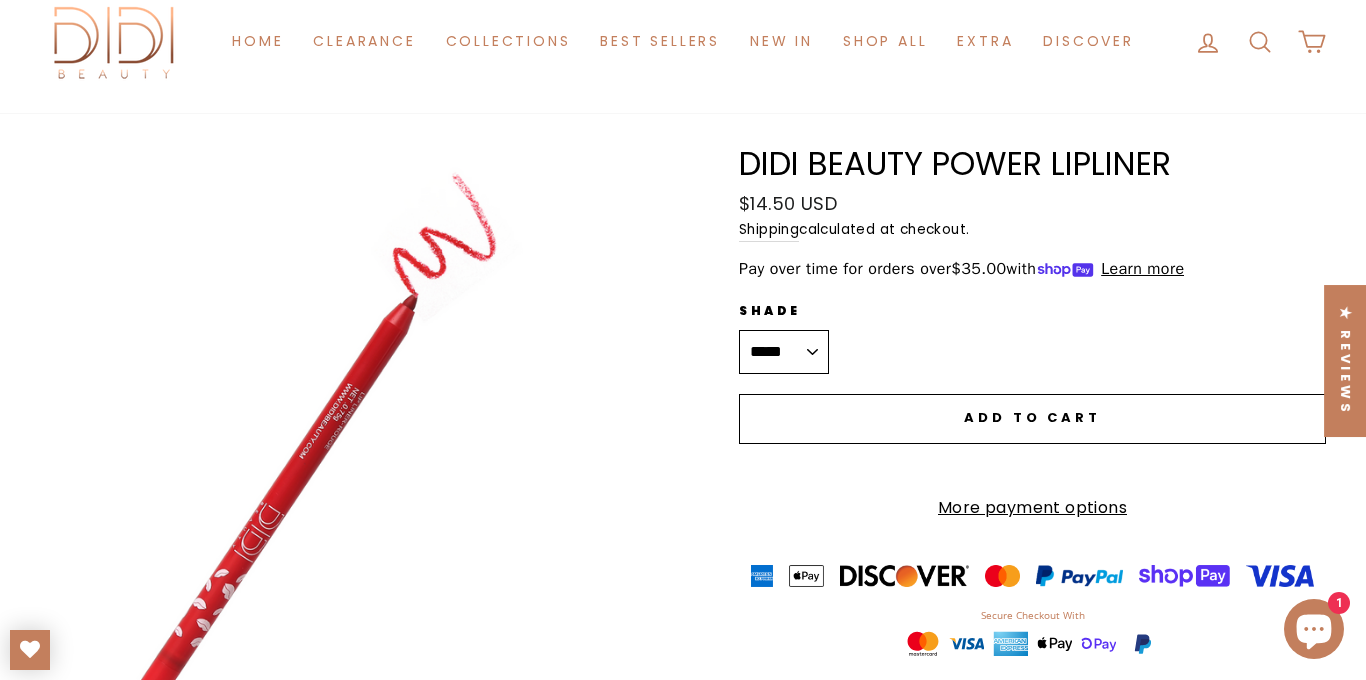 scroll, scrollTop: 136, scrollLeft: 0, axis: vertical 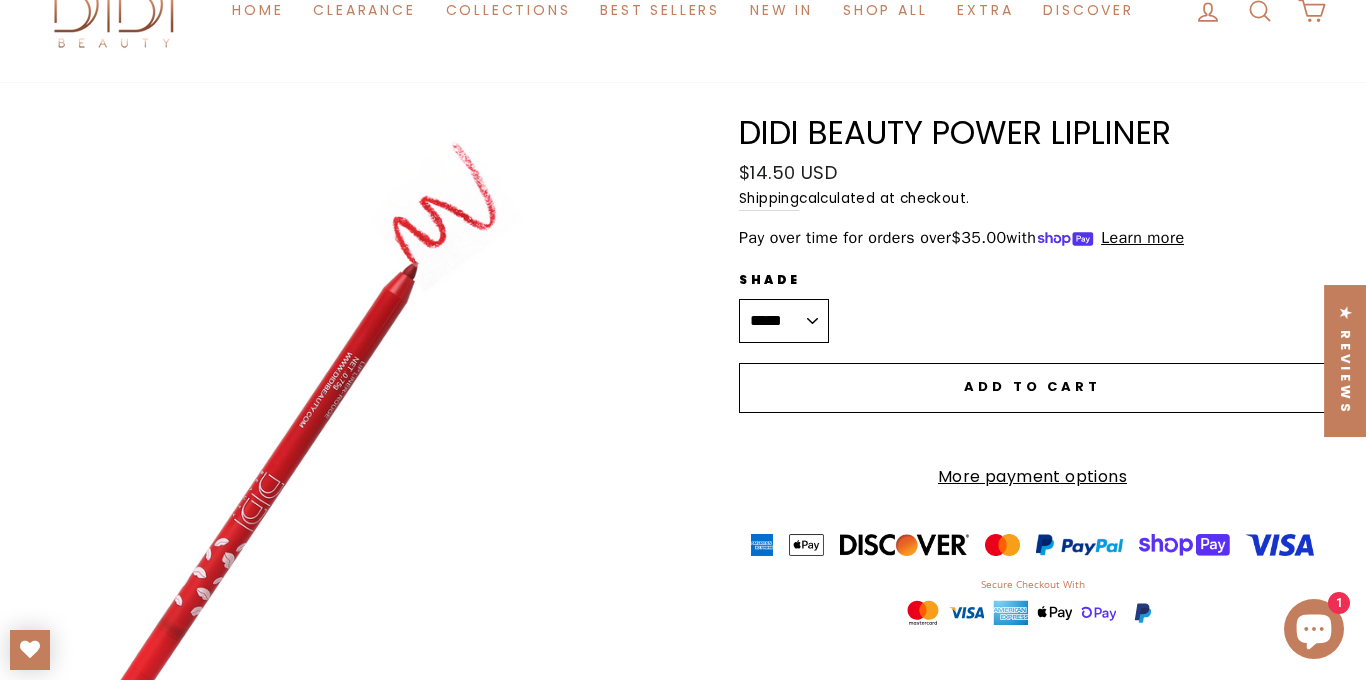 click on "****** ******** ****** ******* ***** ********" at bounding box center (784, 321) 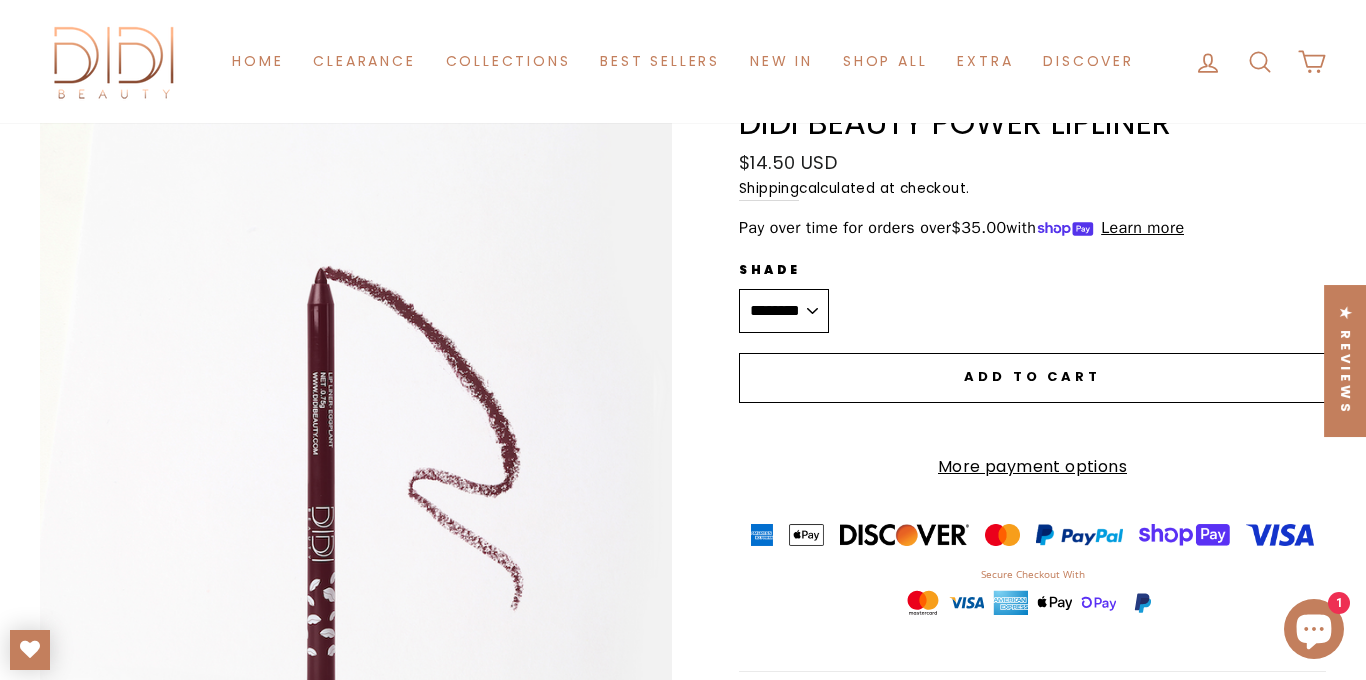scroll, scrollTop: 259, scrollLeft: 0, axis: vertical 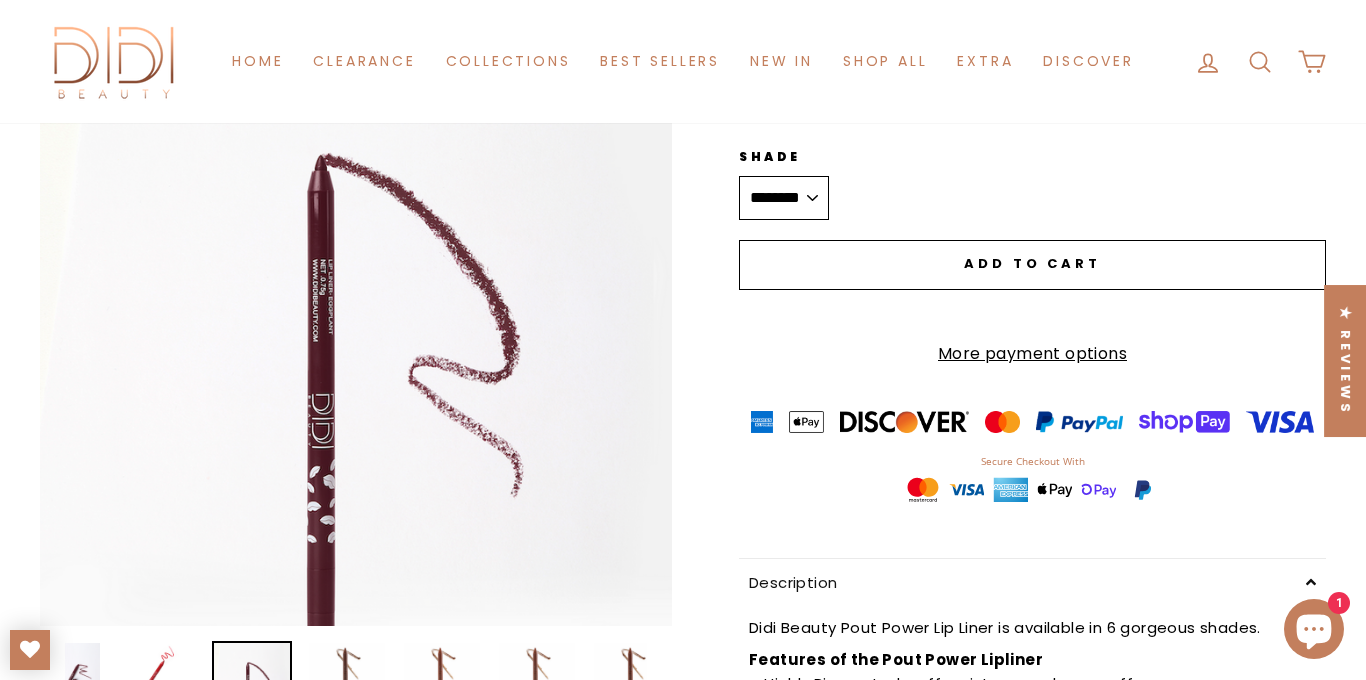 click on "Close (esc)" at bounding box center (356, 310) 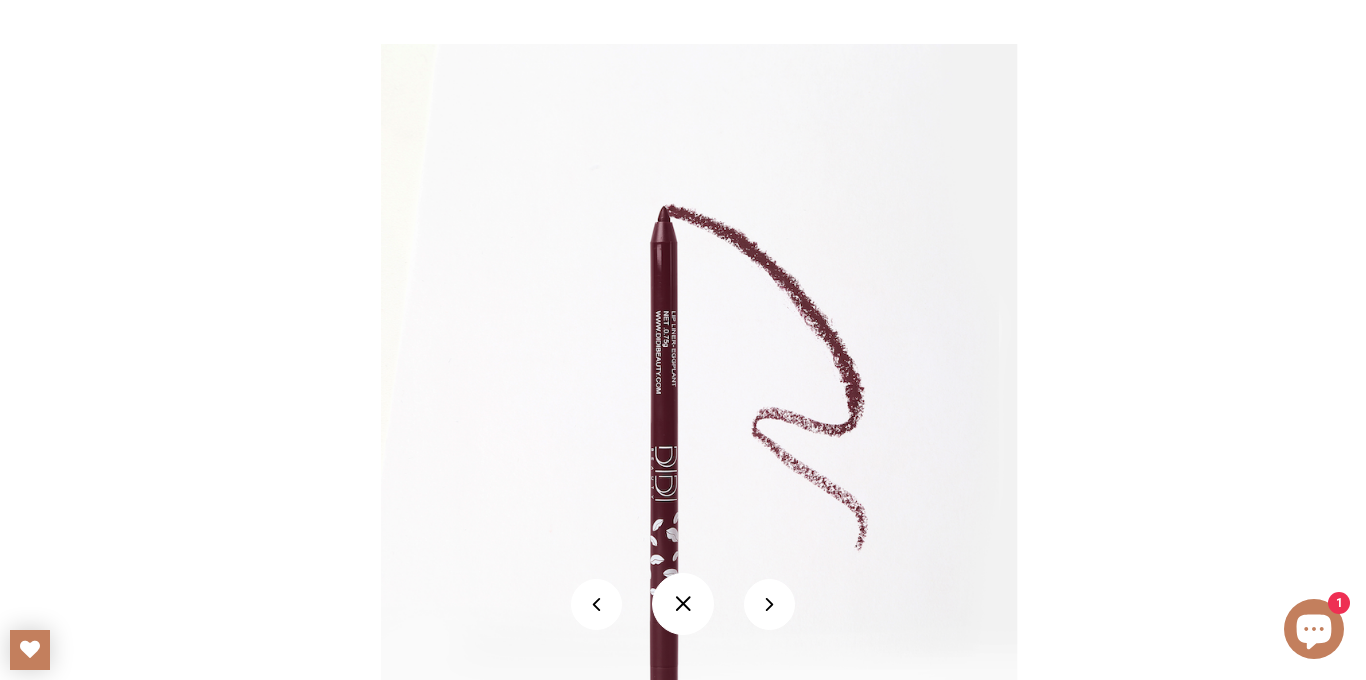 click at bounding box center [683, 604] 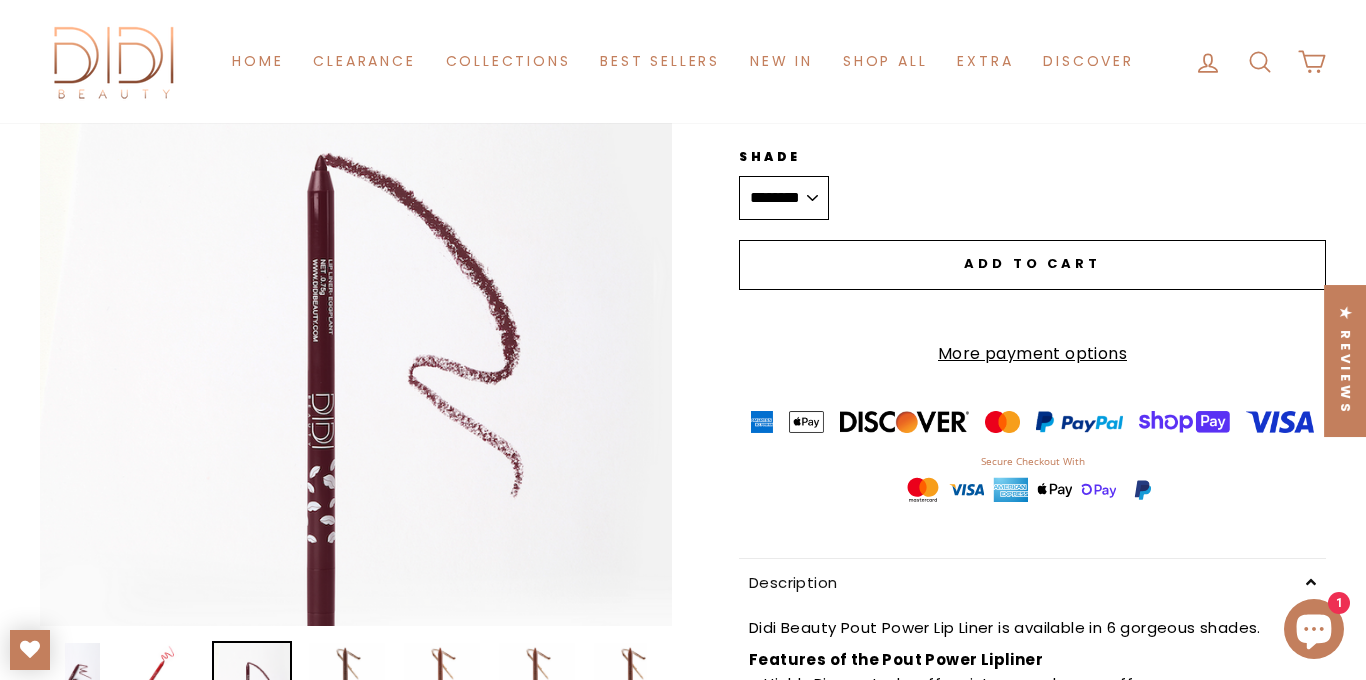 click 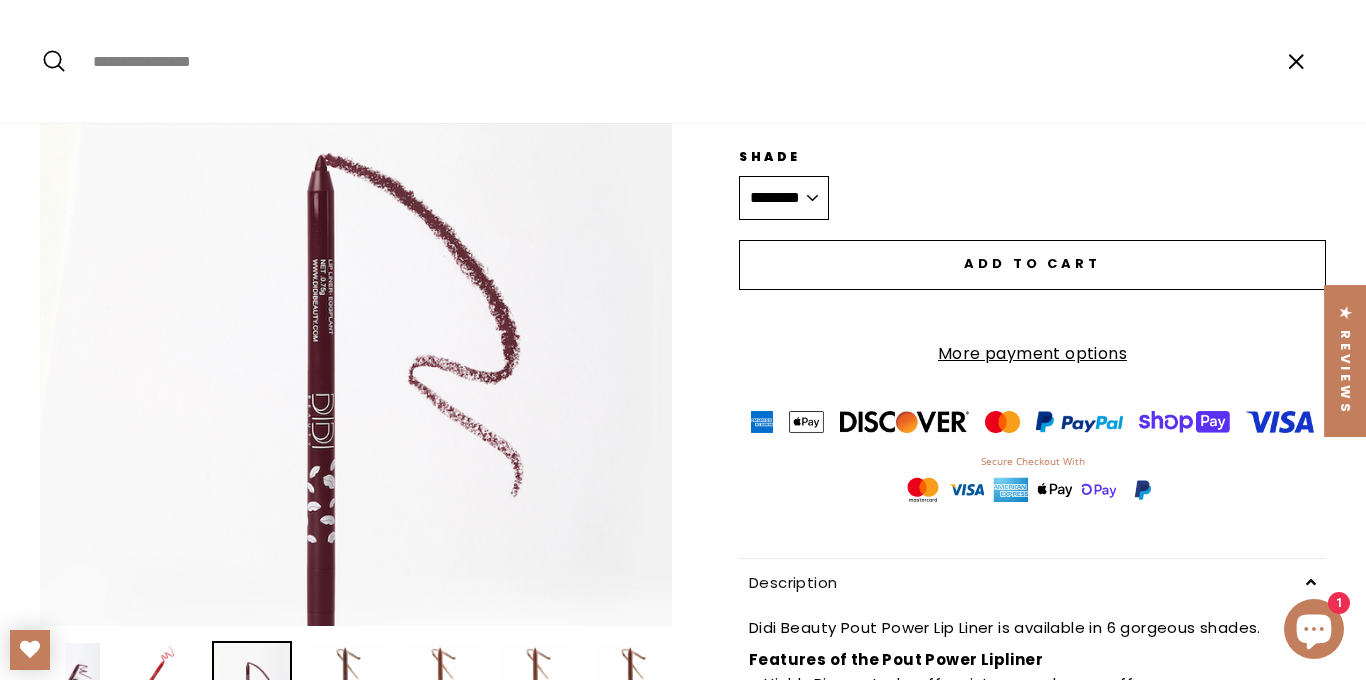 paste on "**********" 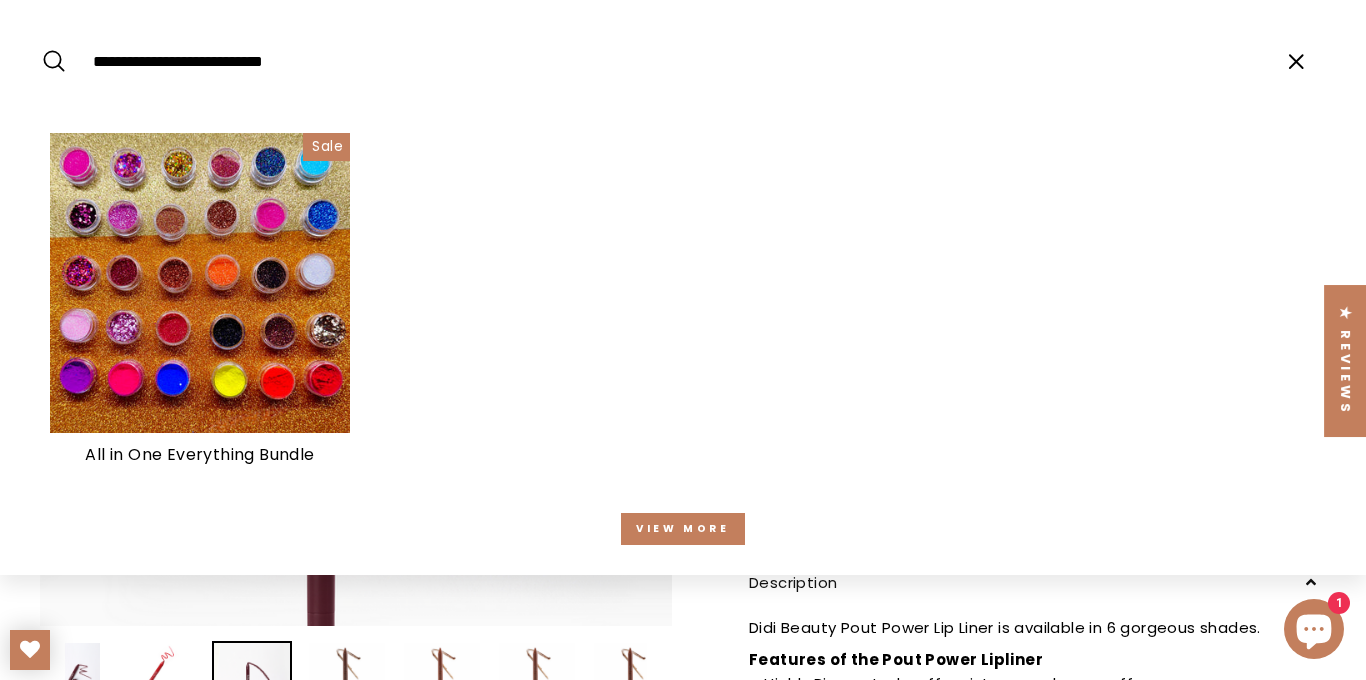 type on "**********" 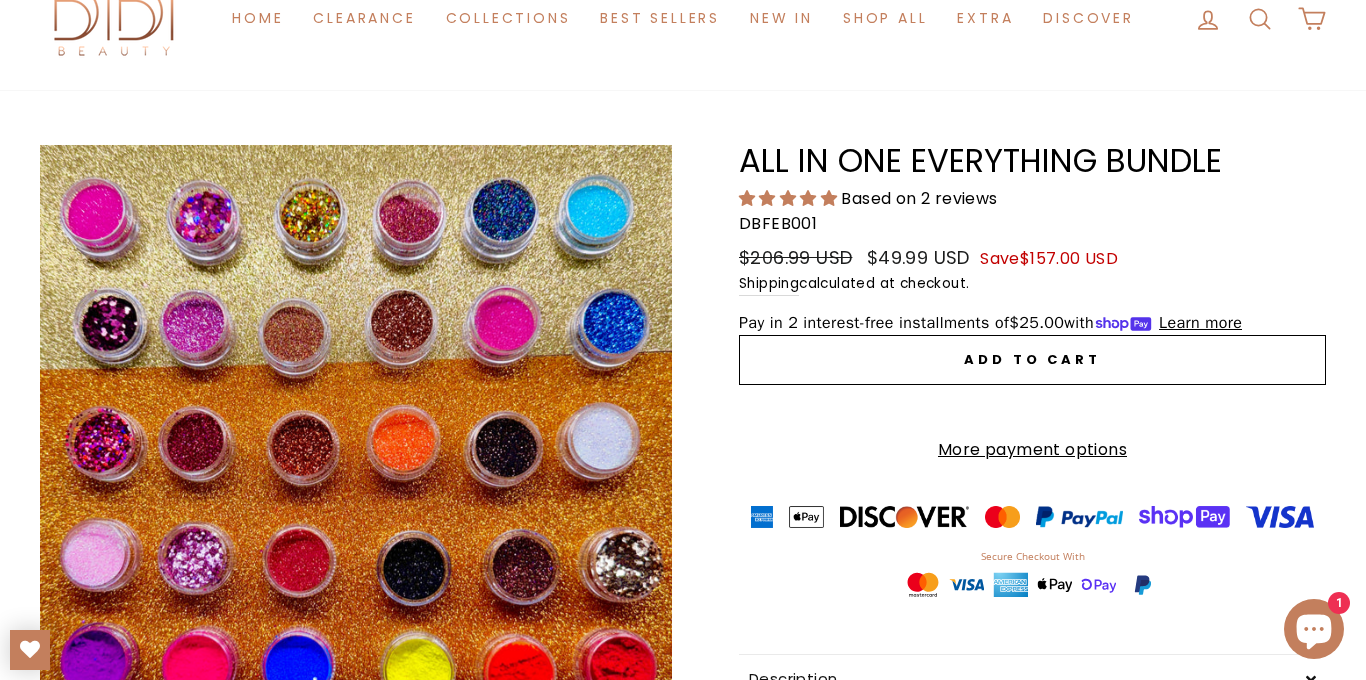 scroll, scrollTop: 78, scrollLeft: 0, axis: vertical 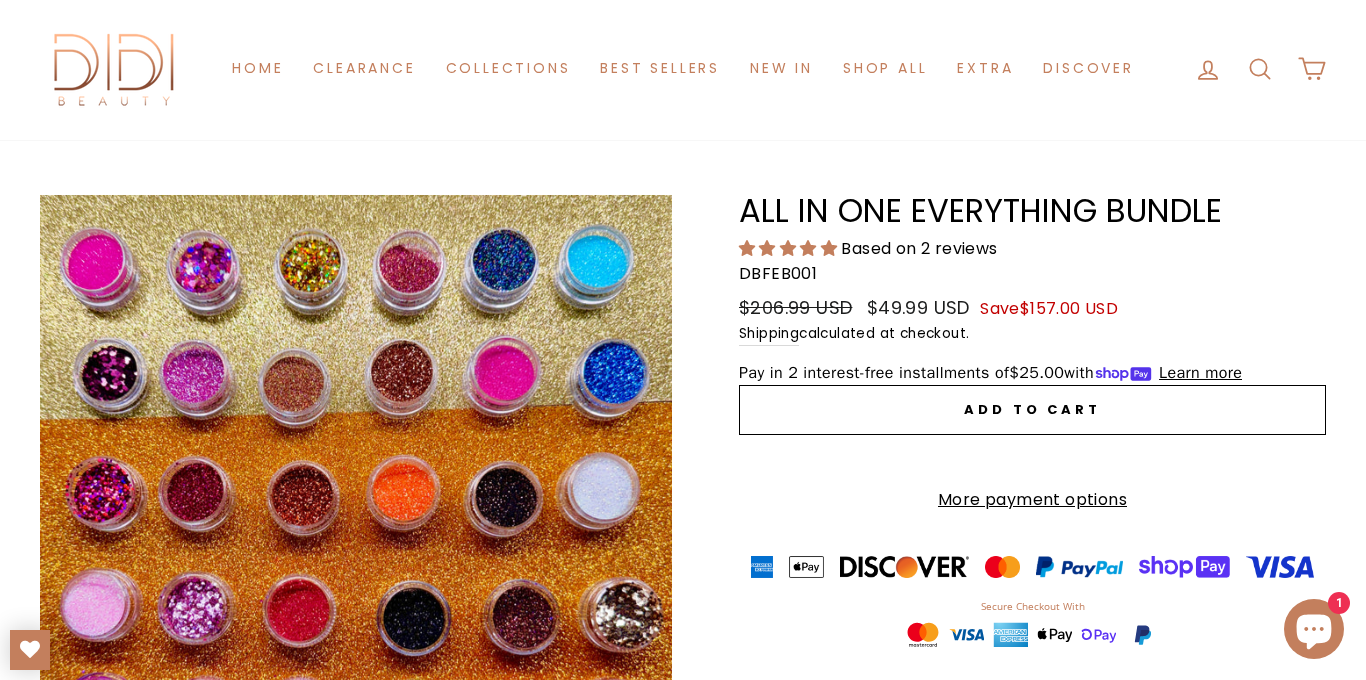 drag, startPoint x: 742, startPoint y: 213, endPoint x: 1225, endPoint y: 218, distance: 483.02588 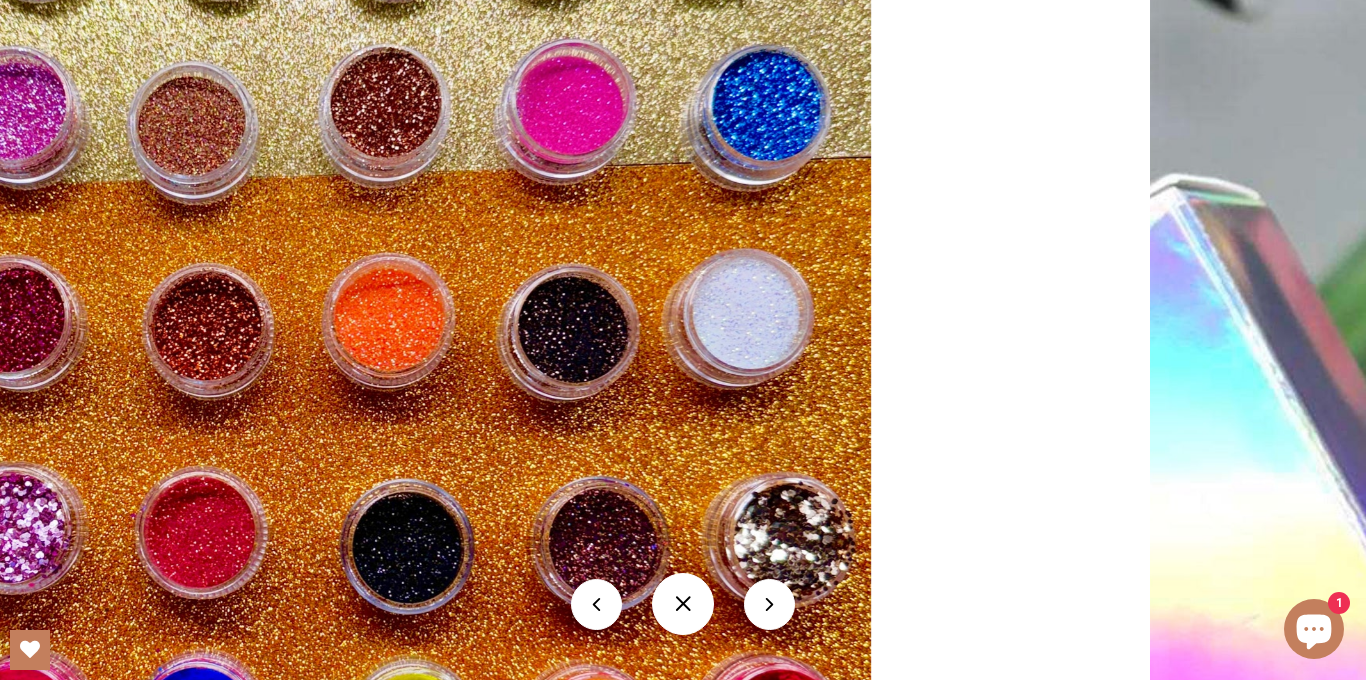 click at bounding box center (769, 604) 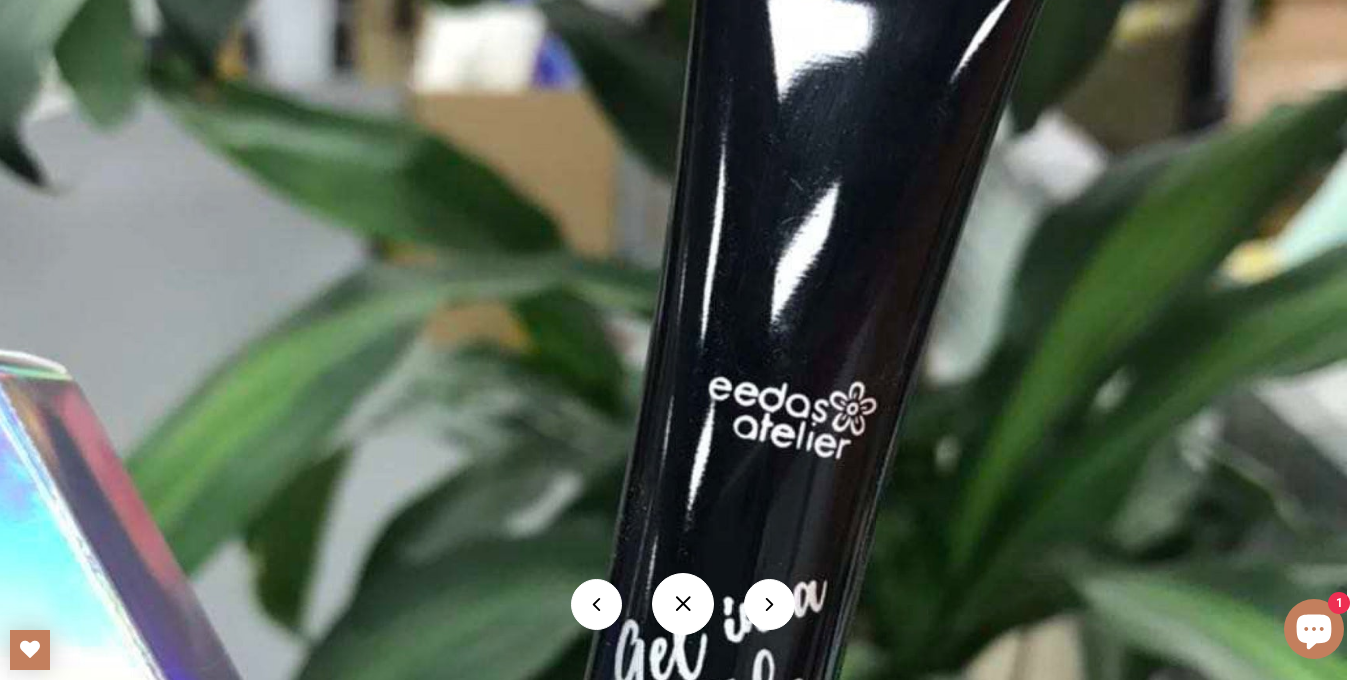 click at bounding box center [769, 604] 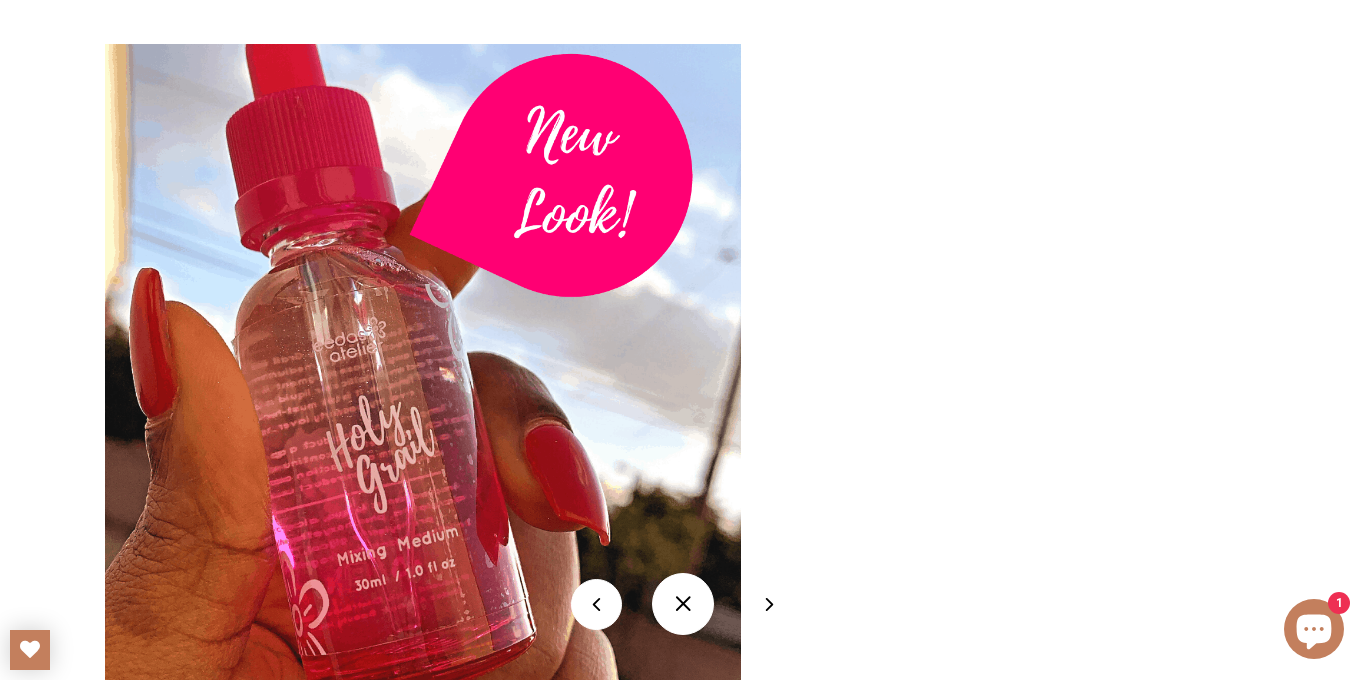 click at bounding box center [683, 604] 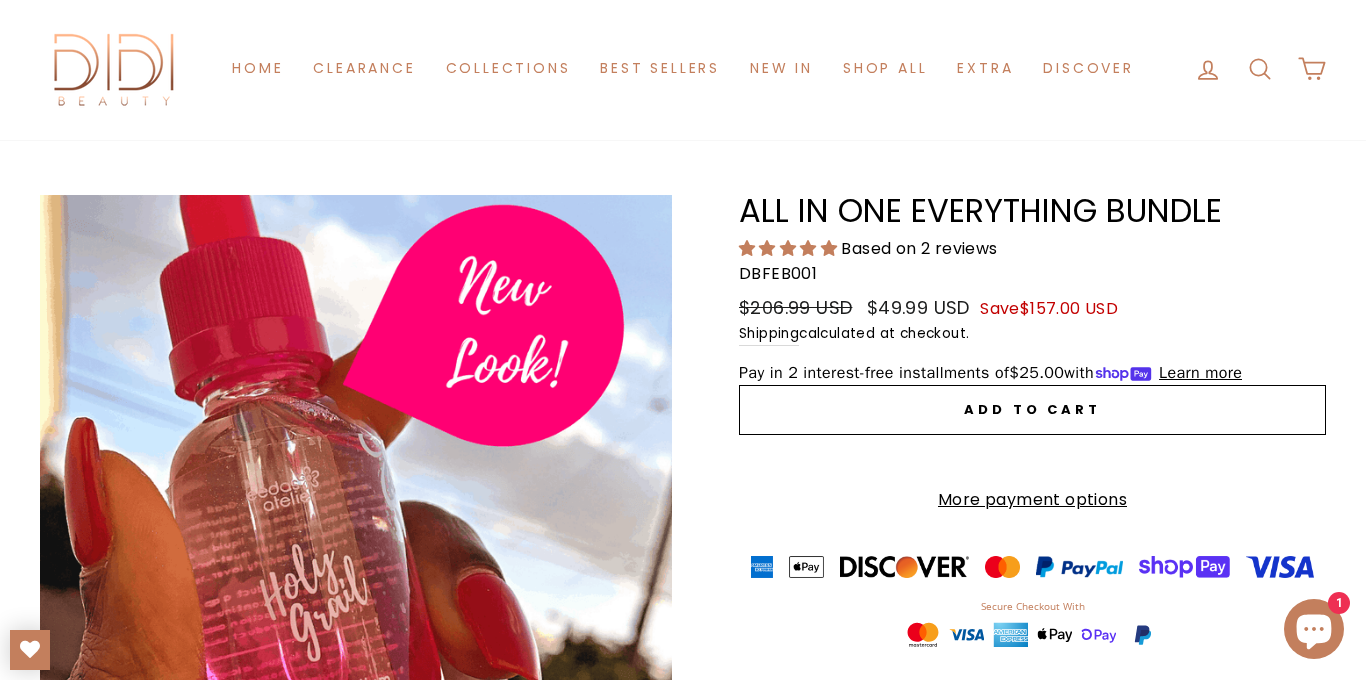 click 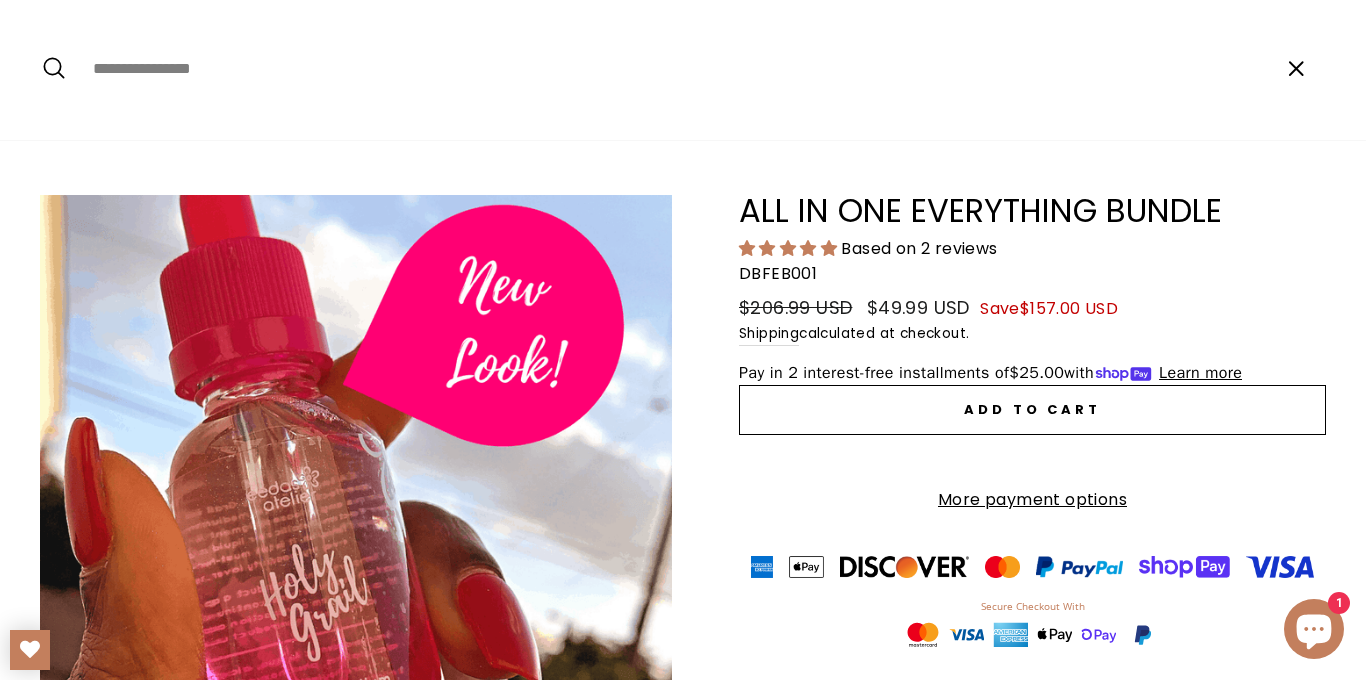 paste on "**********" 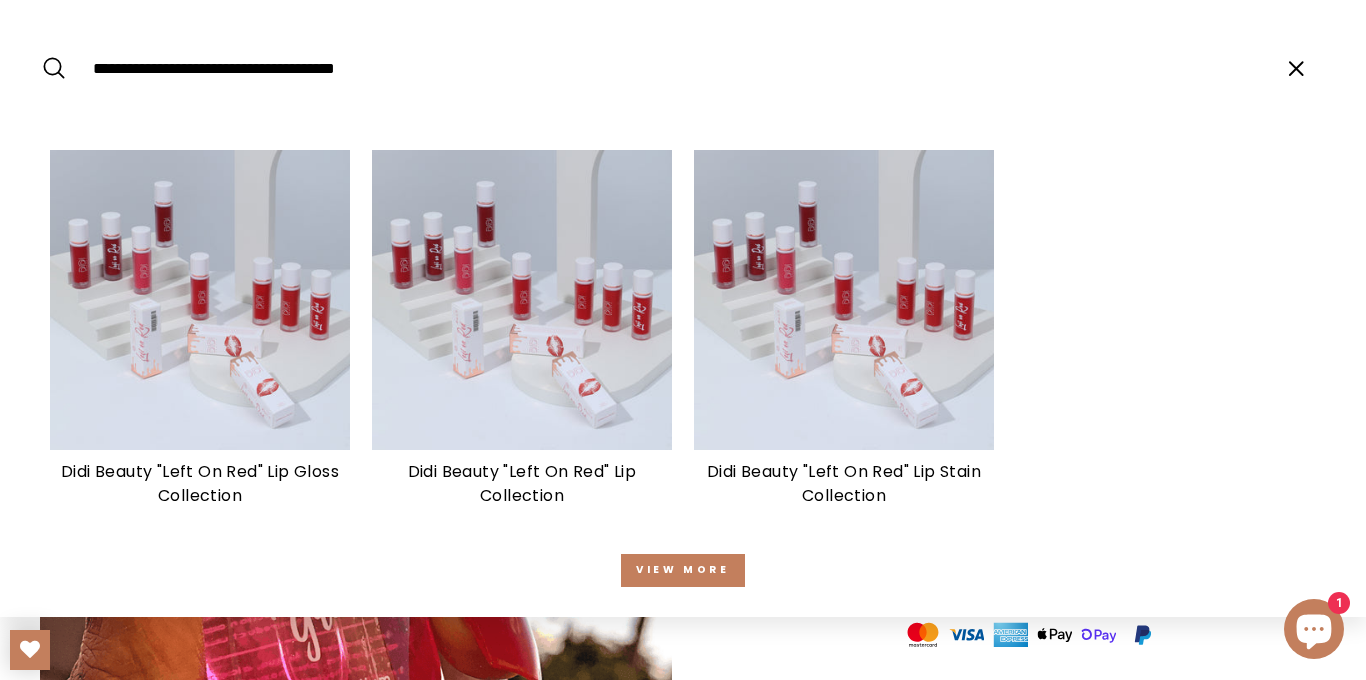 type on "**********" 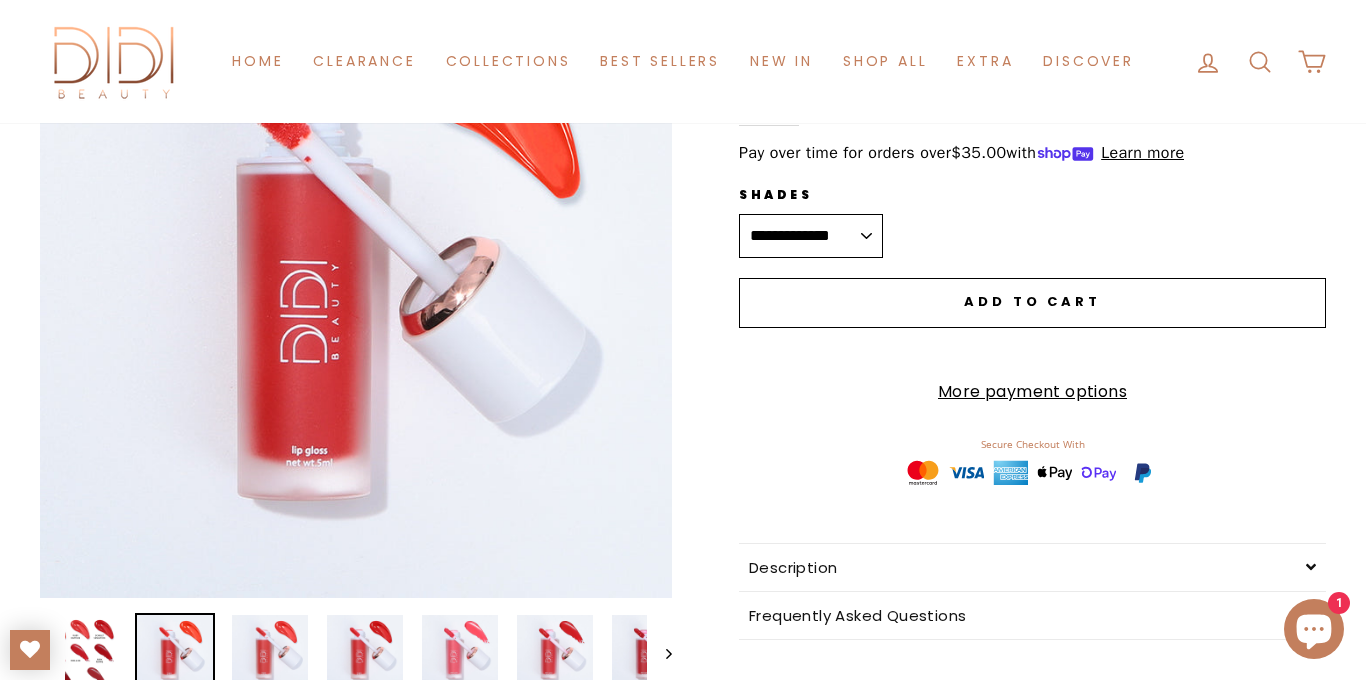 scroll, scrollTop: 299, scrollLeft: 0, axis: vertical 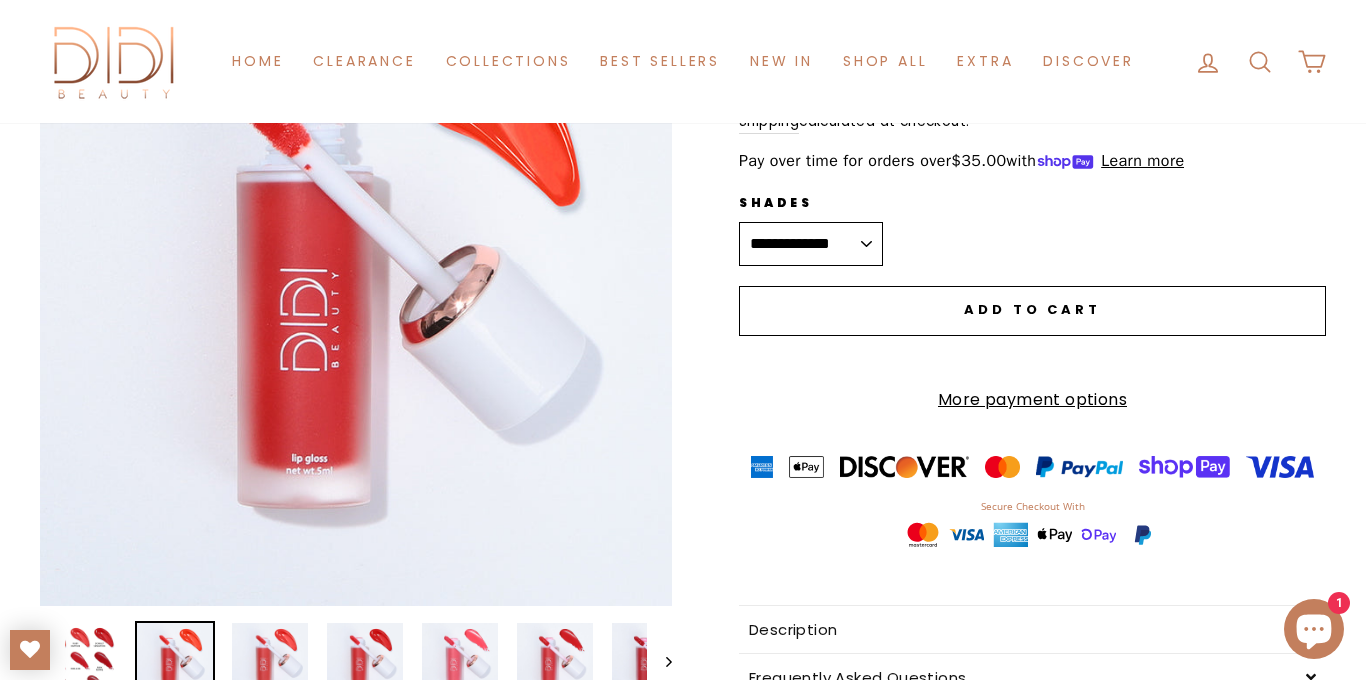 click on "**********" at bounding box center (811, 244) 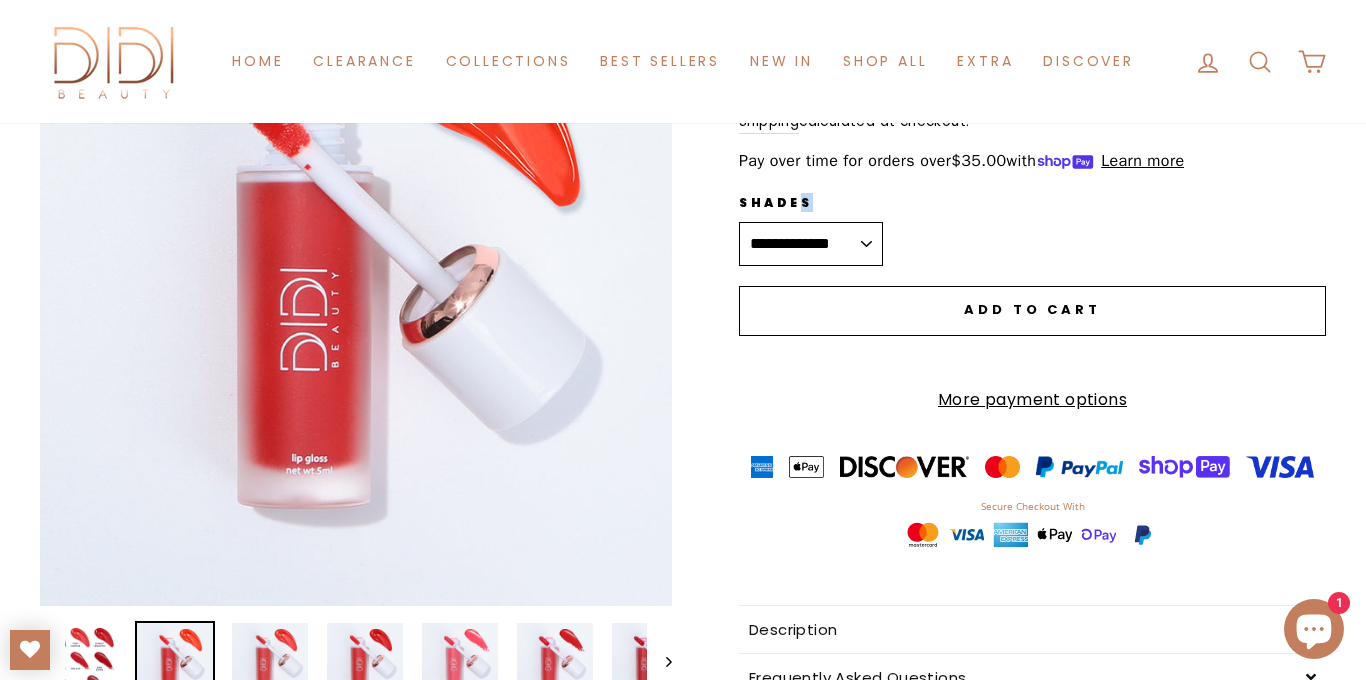 drag, startPoint x: 701, startPoint y: 248, endPoint x: 868, endPoint y: 269, distance: 168.31519 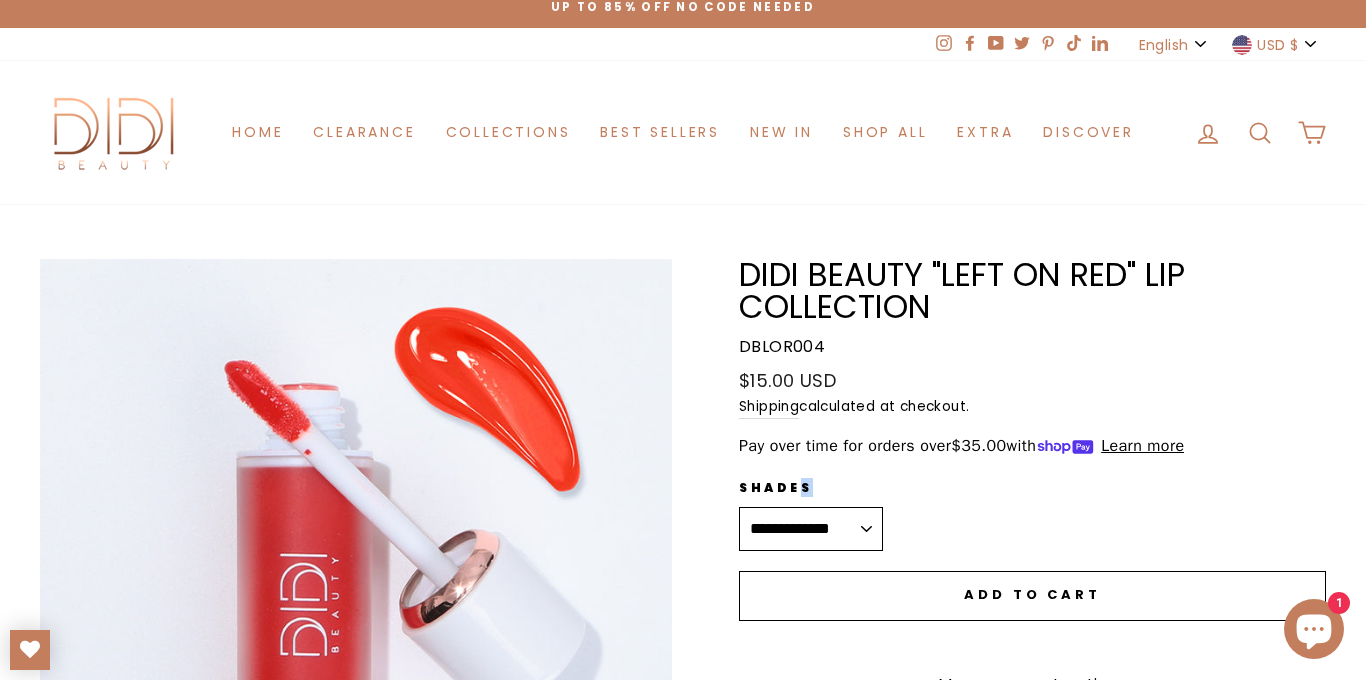 scroll, scrollTop: 0, scrollLeft: 0, axis: both 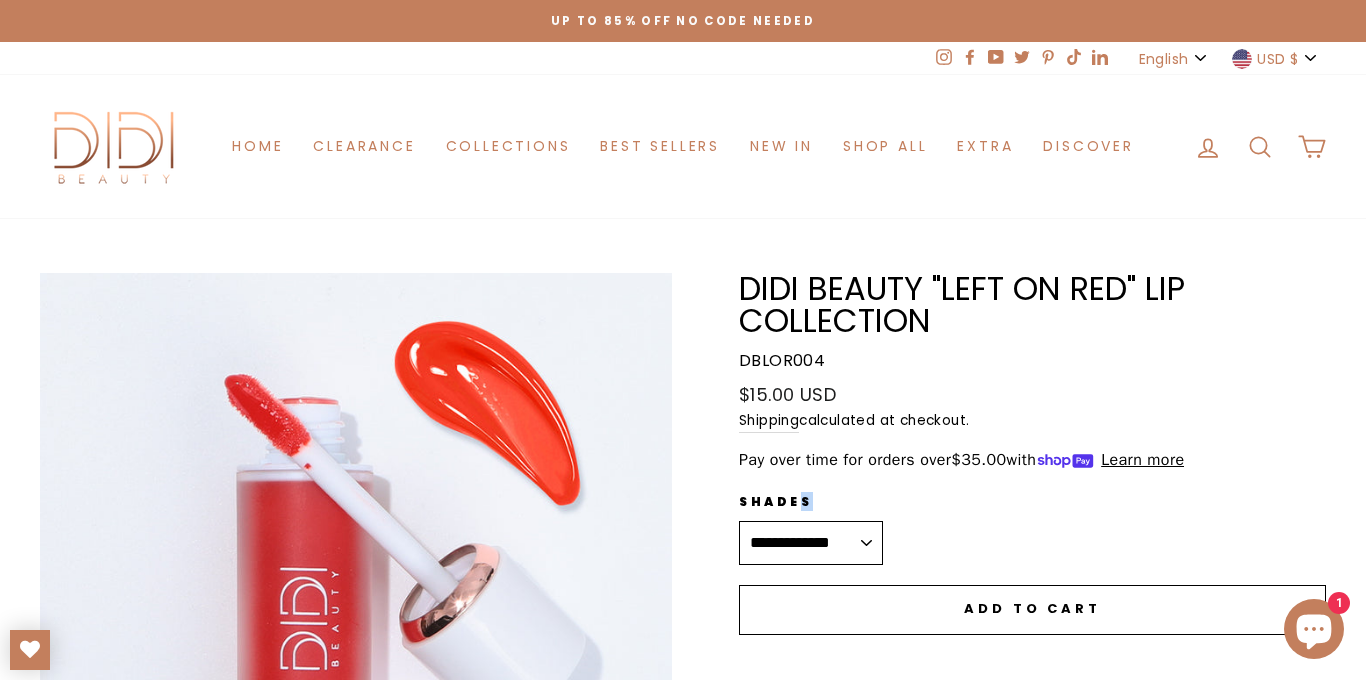 drag, startPoint x: 936, startPoint y: 329, endPoint x: 737, endPoint y: 292, distance: 202.41048 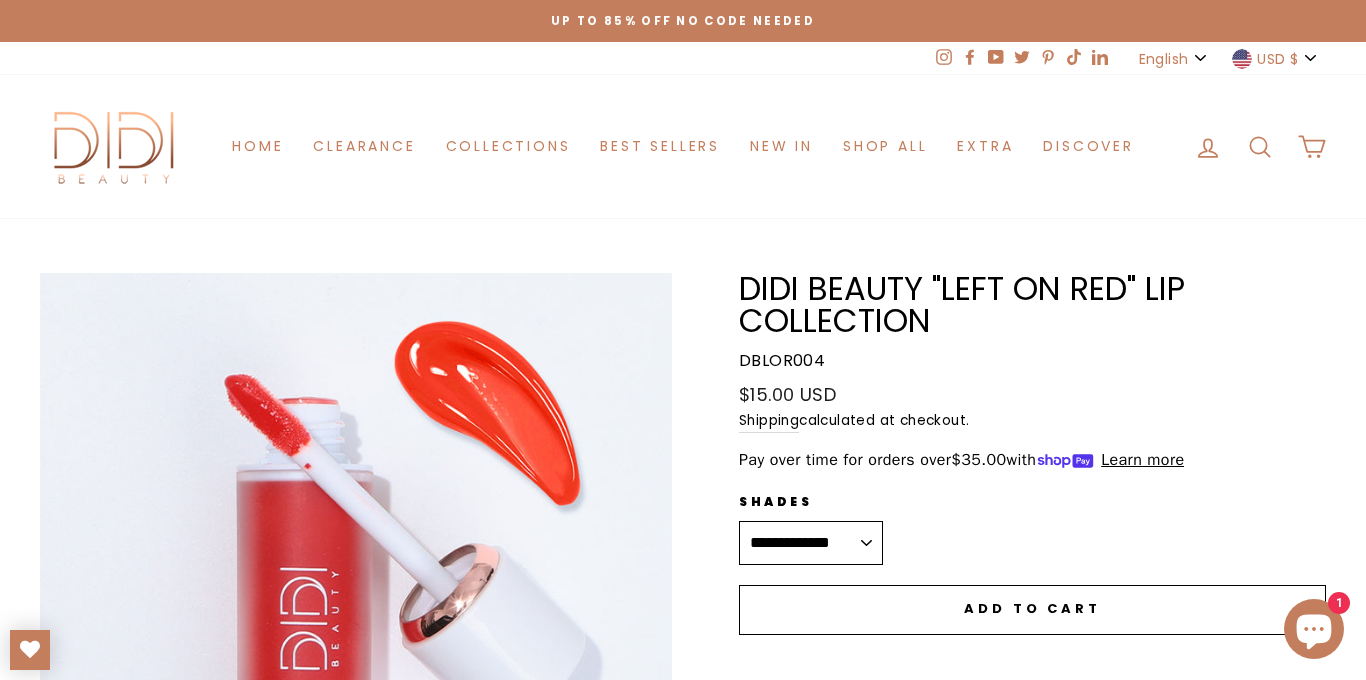 click on "**********" at bounding box center [1010, 681] 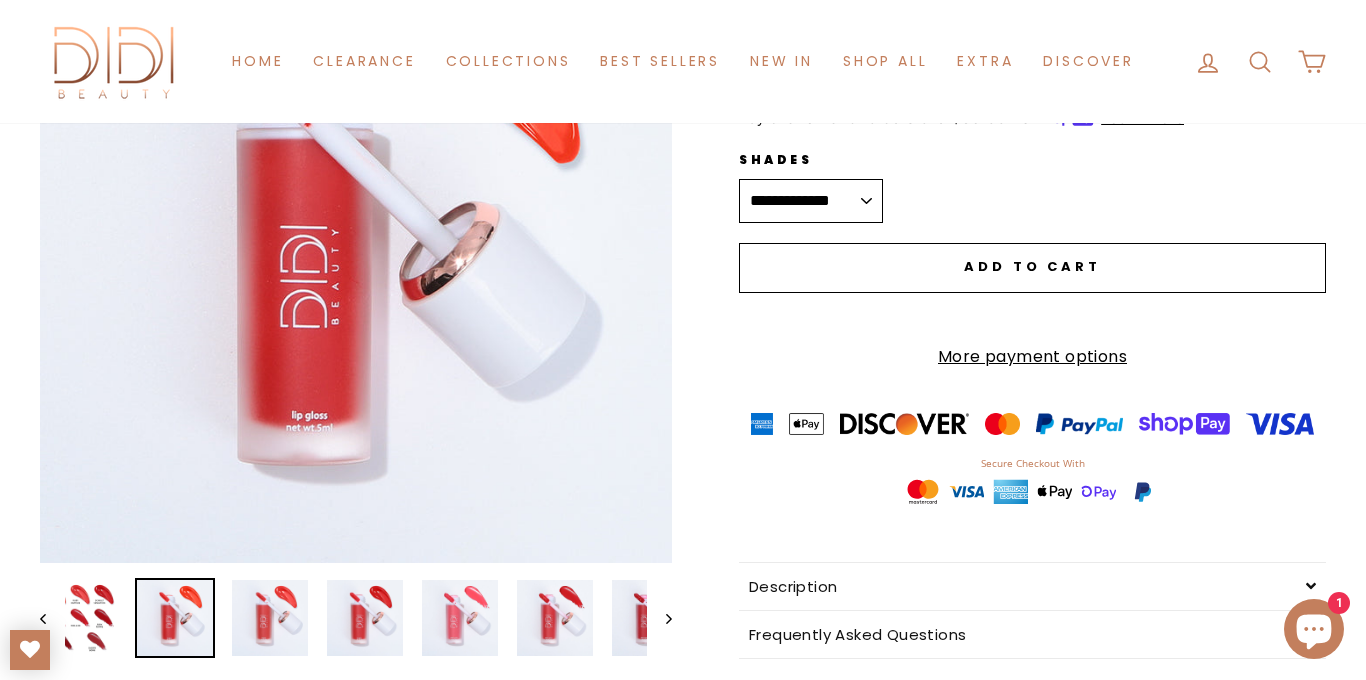 scroll, scrollTop: 344, scrollLeft: 0, axis: vertical 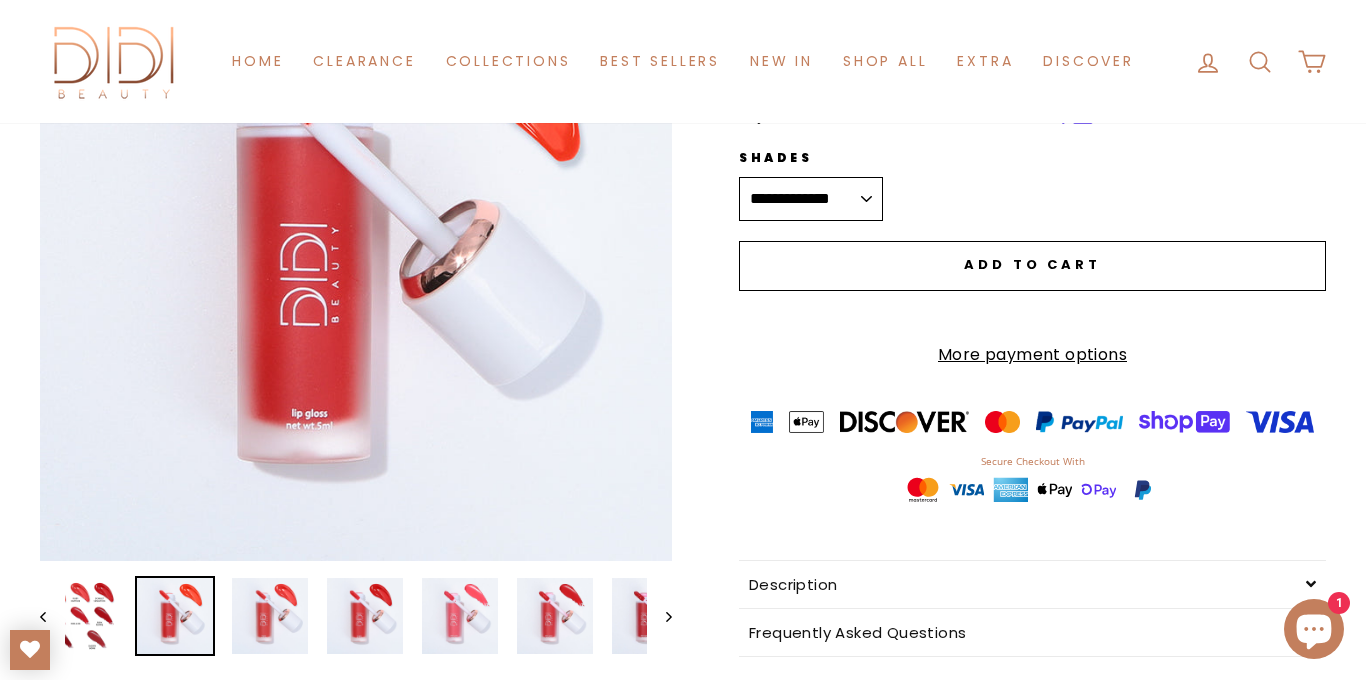click on "Close (esc)" at bounding box center [356, 245] 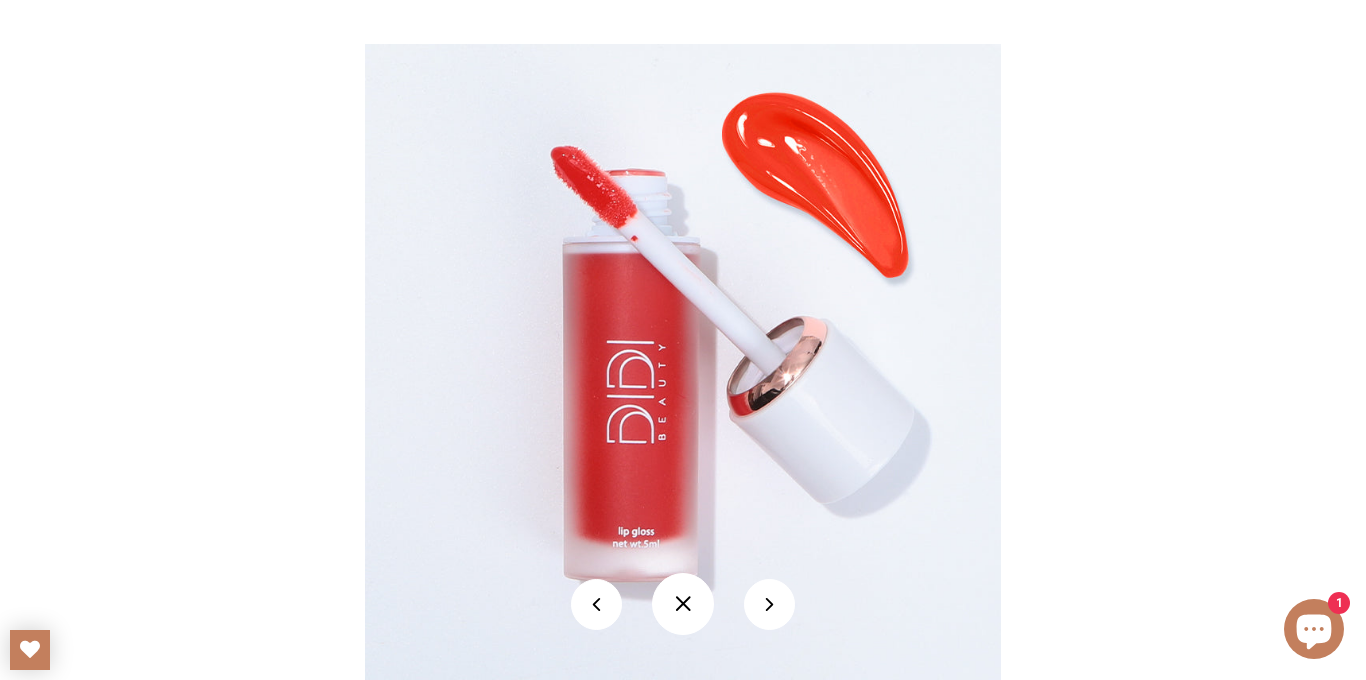 click at bounding box center [683, 604] 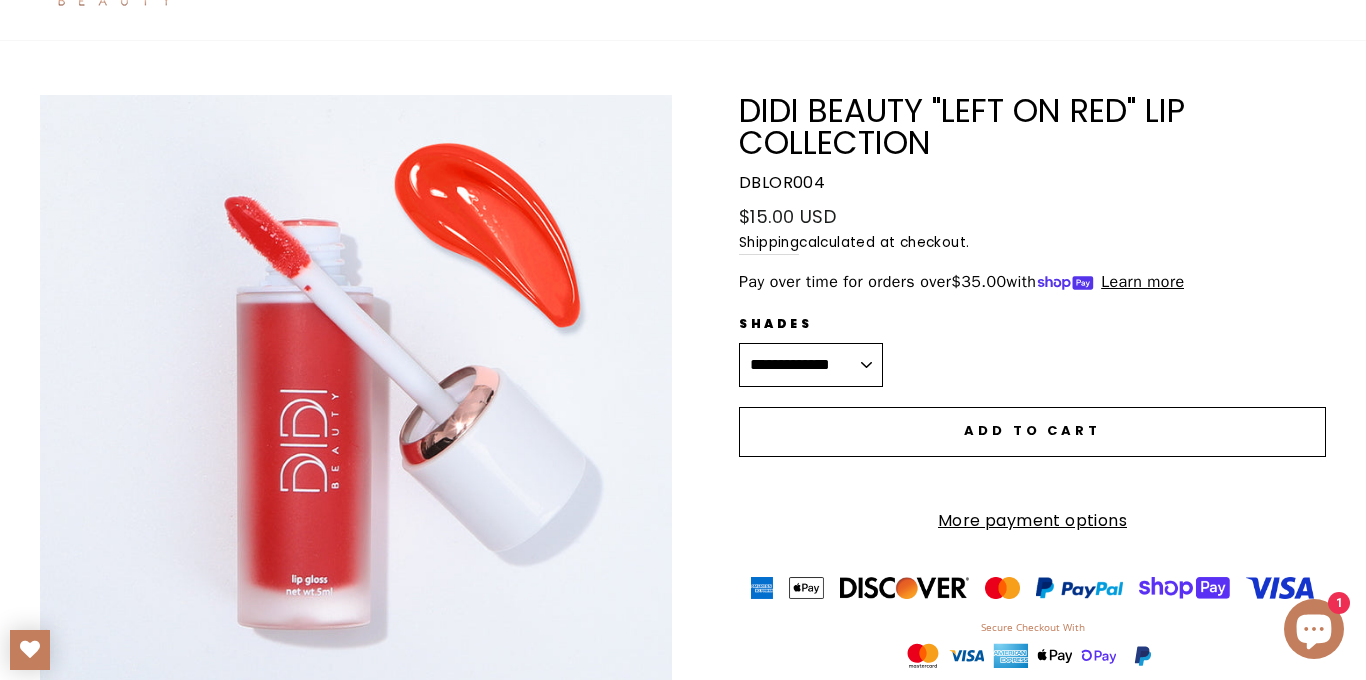 scroll, scrollTop: 139, scrollLeft: 0, axis: vertical 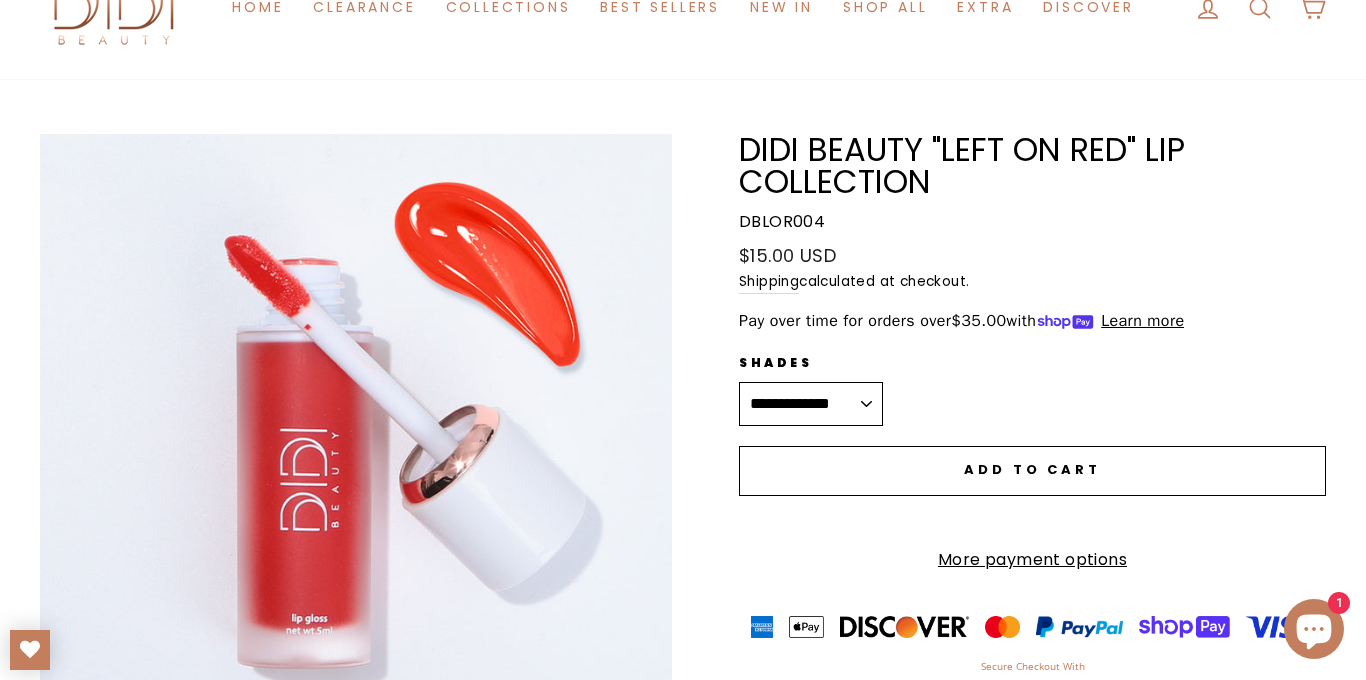click on "**********" at bounding box center [811, 404] 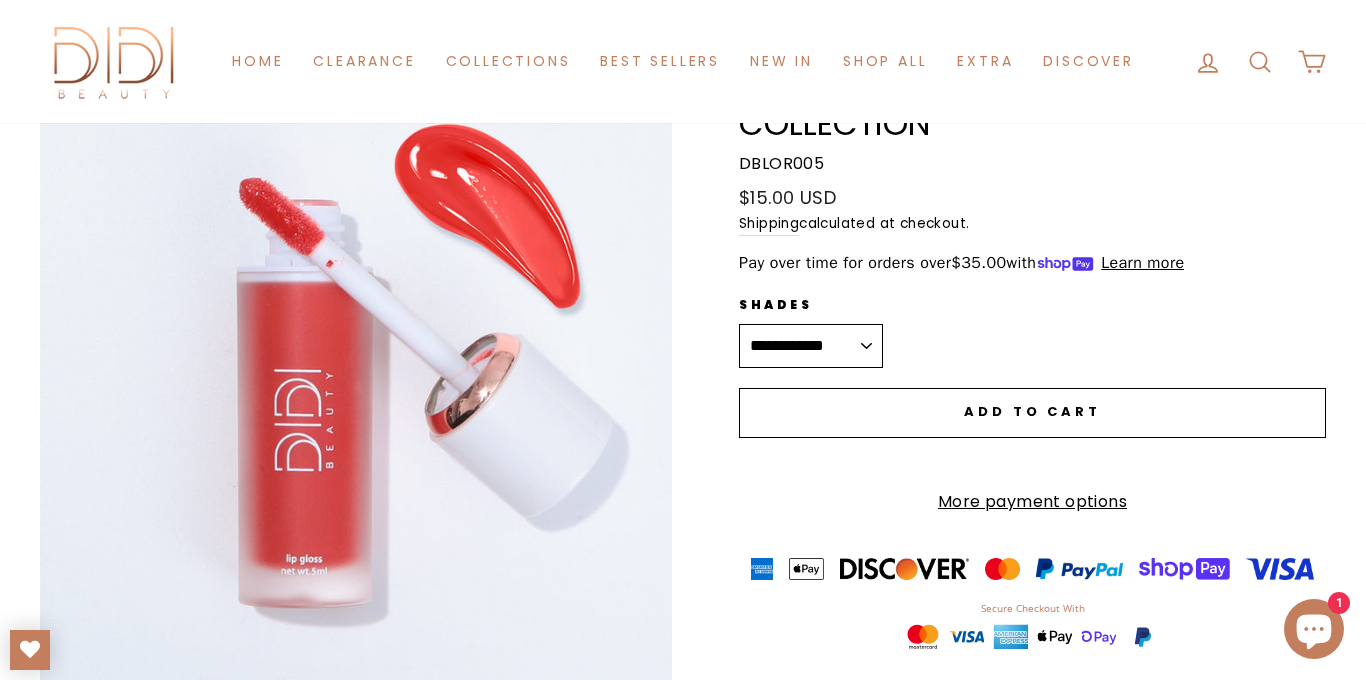 scroll, scrollTop: 194, scrollLeft: 0, axis: vertical 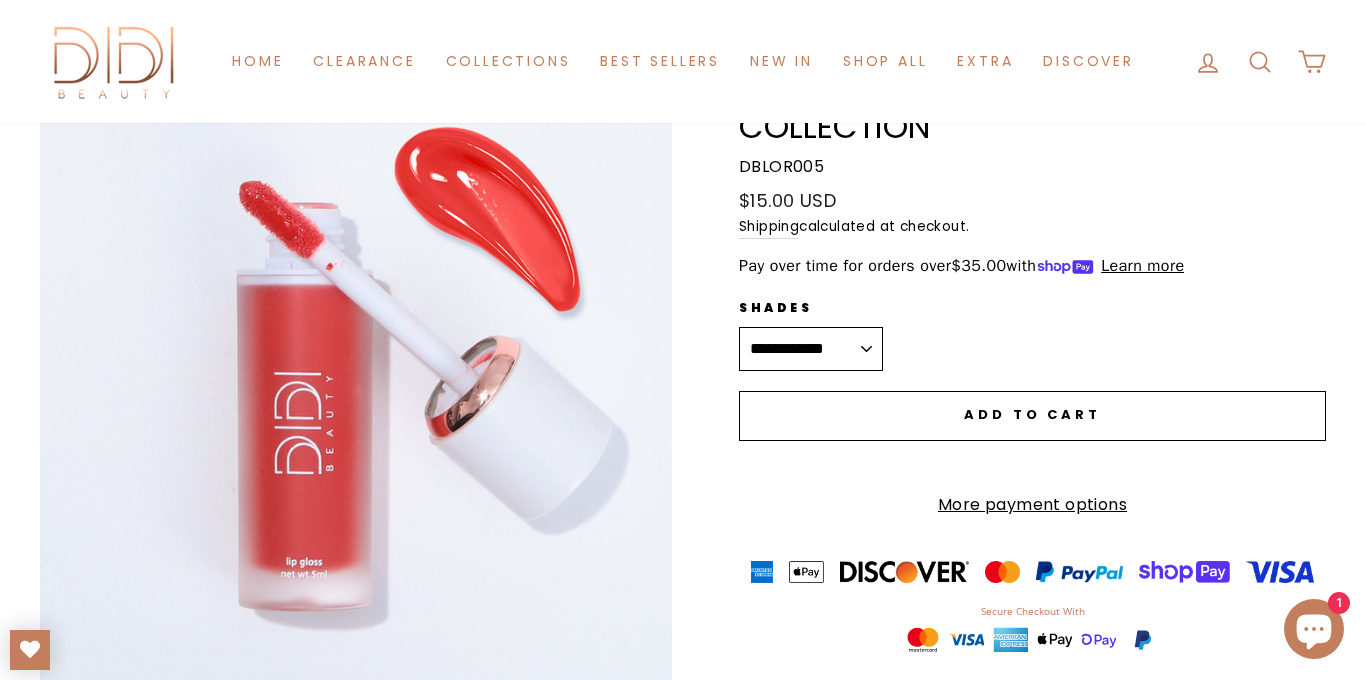 click on "Close (esc)" at bounding box center [356, 395] 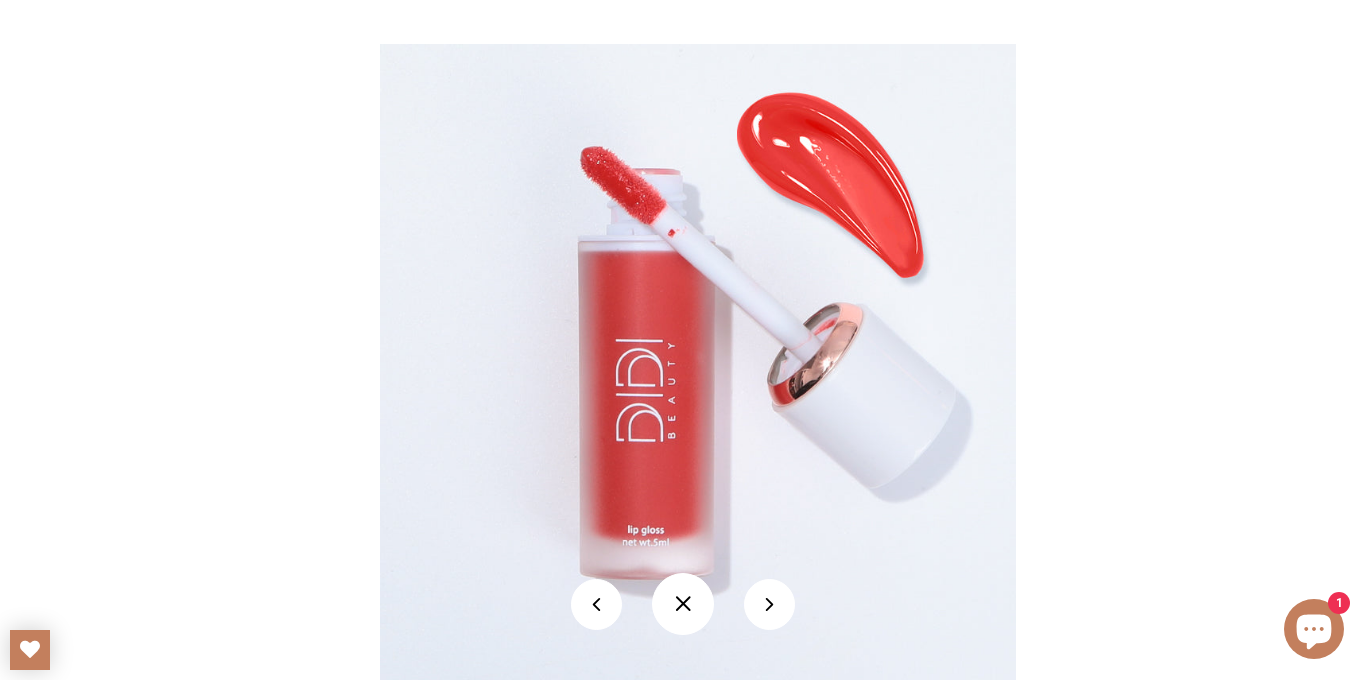 click at bounding box center (683, 604) 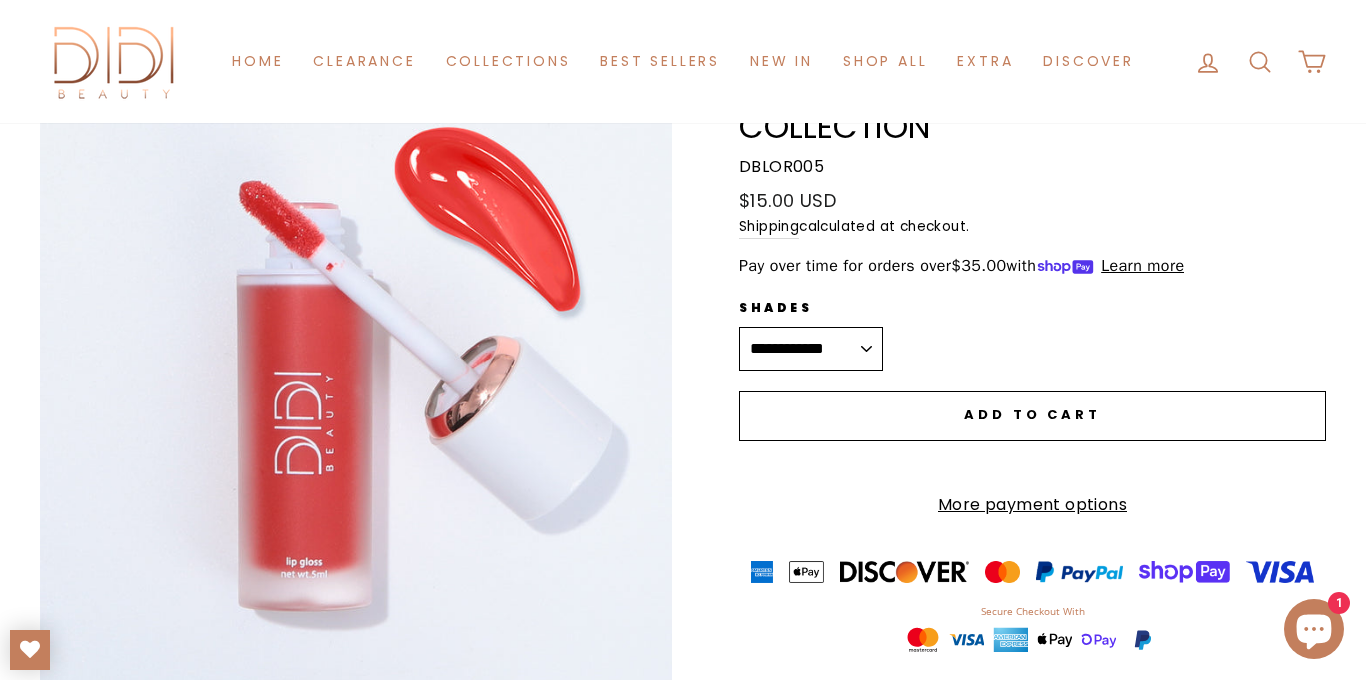 click on "**********" at bounding box center (811, 349) 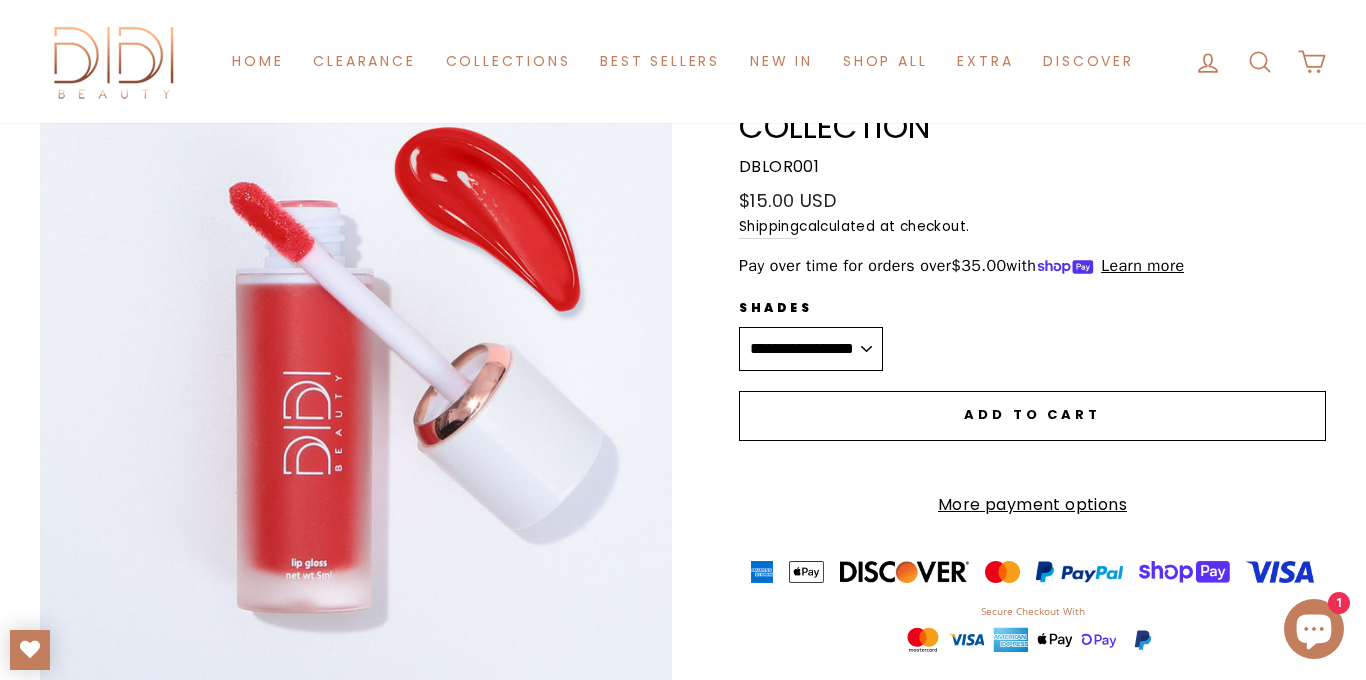 click on "Close (esc)" at bounding box center [356, 395] 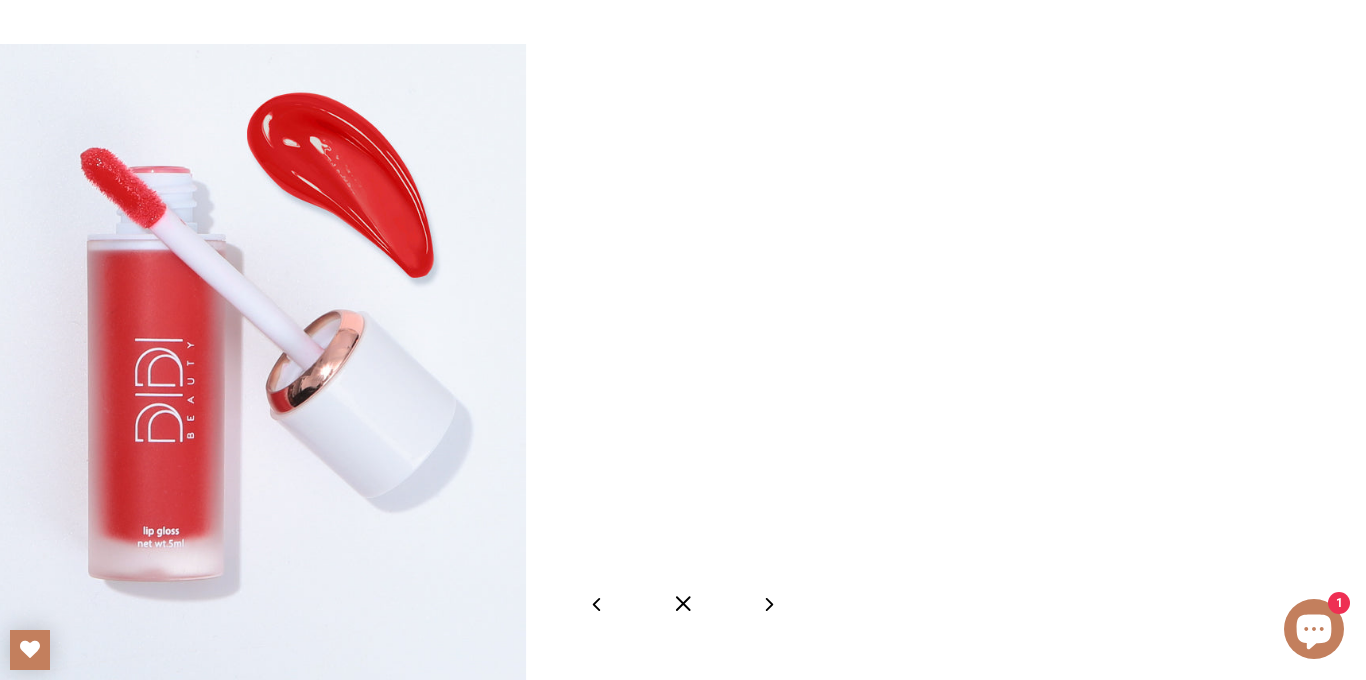 click at bounding box center (683, 604) 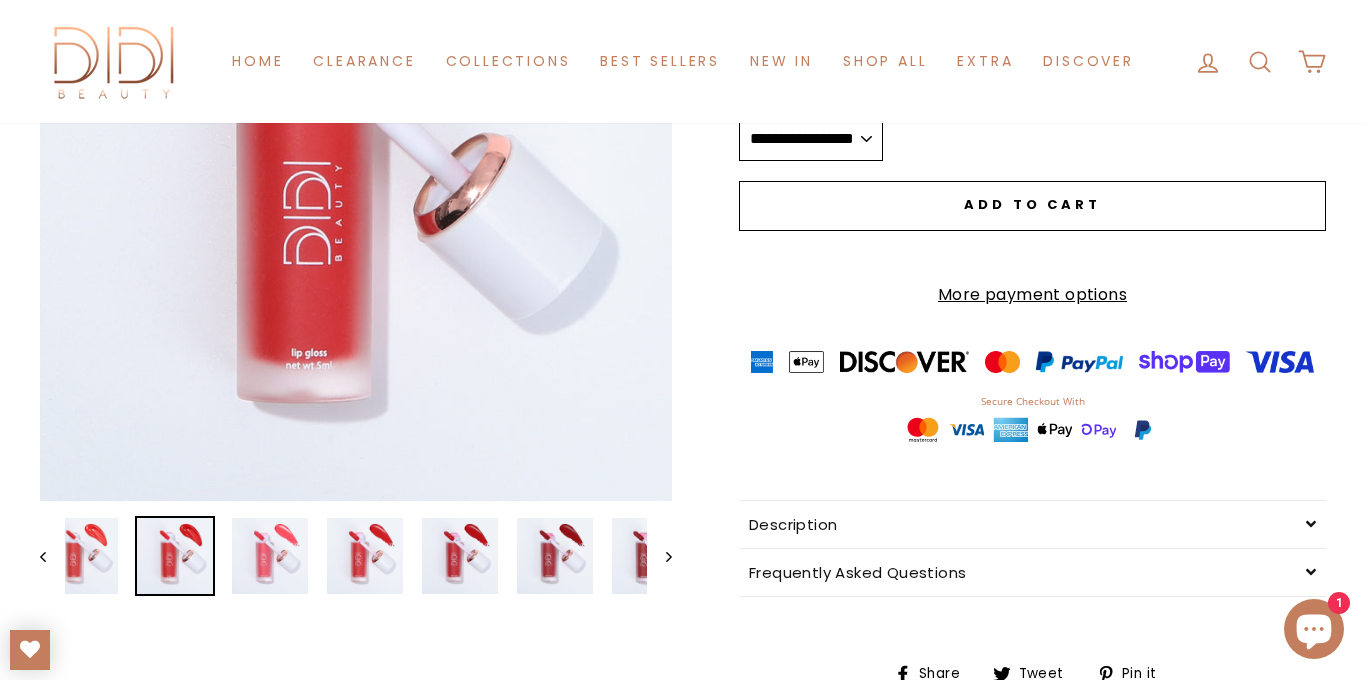 scroll, scrollTop: 406, scrollLeft: 0, axis: vertical 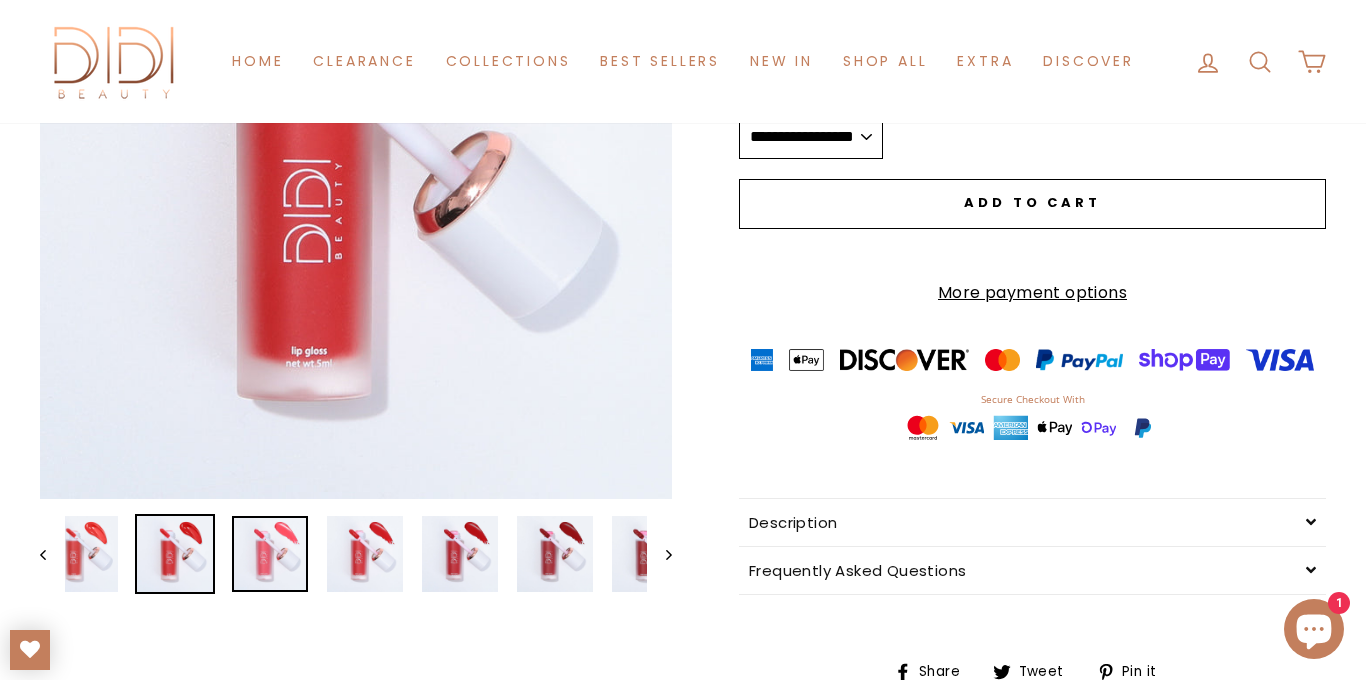 click at bounding box center [270, 554] 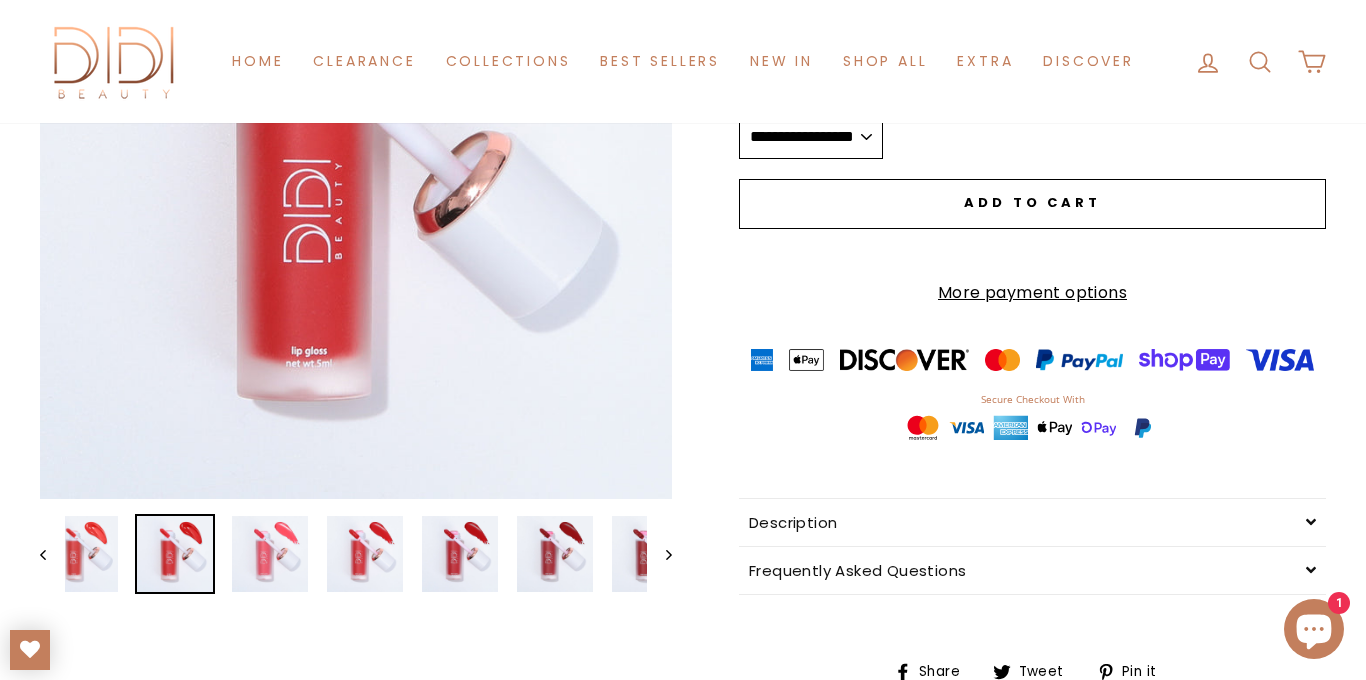 click at bounding box center (175, 554) 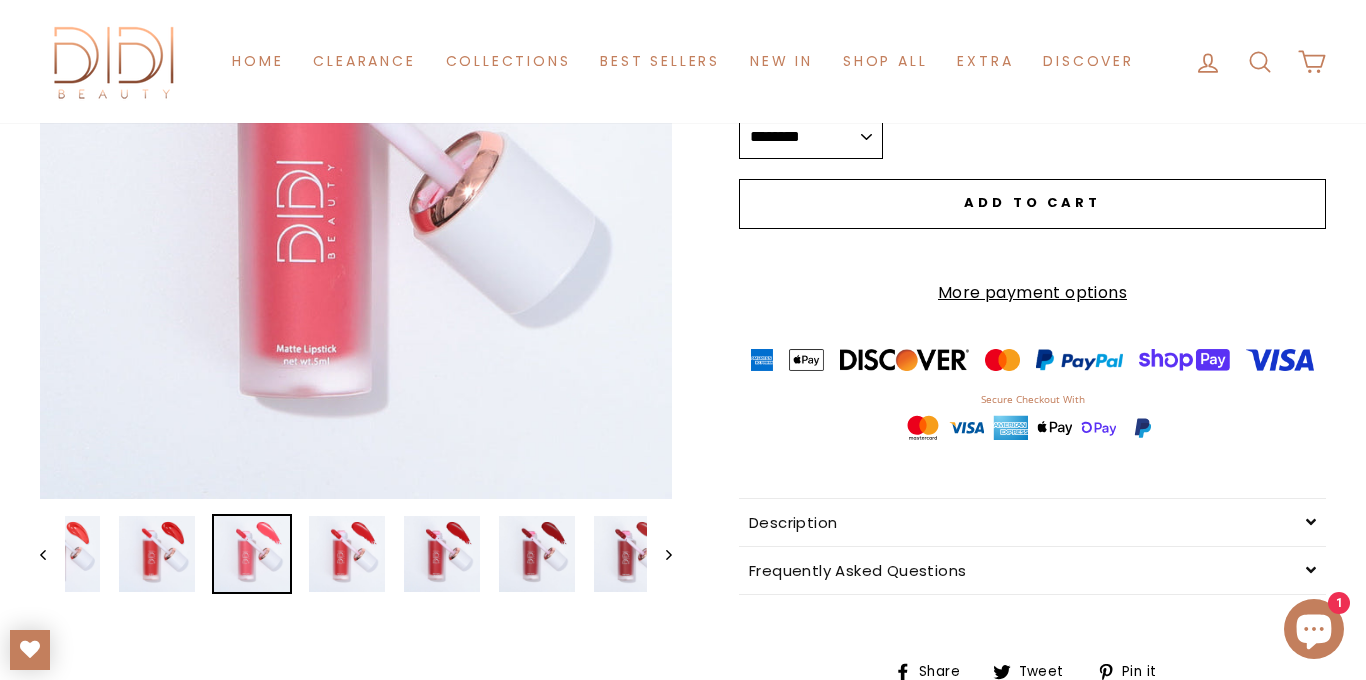 click on "Close (esc)" at bounding box center (356, 183) 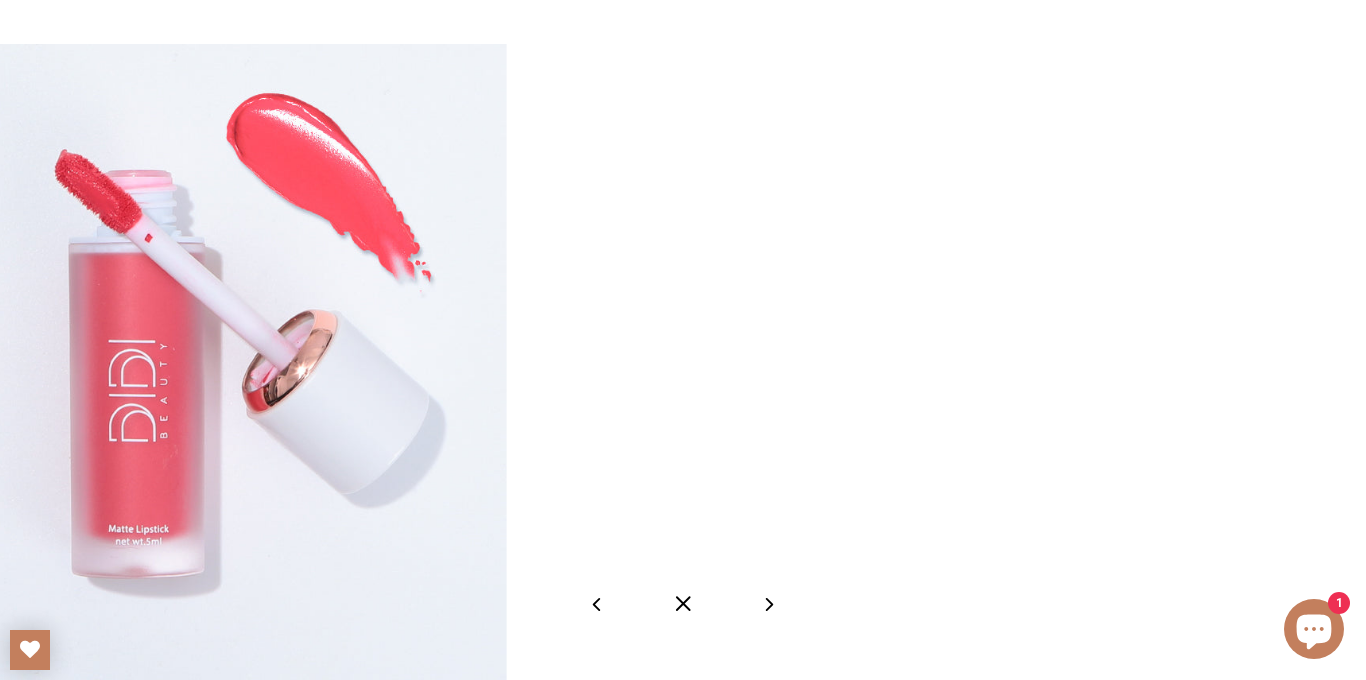 click at bounding box center (683, 604) 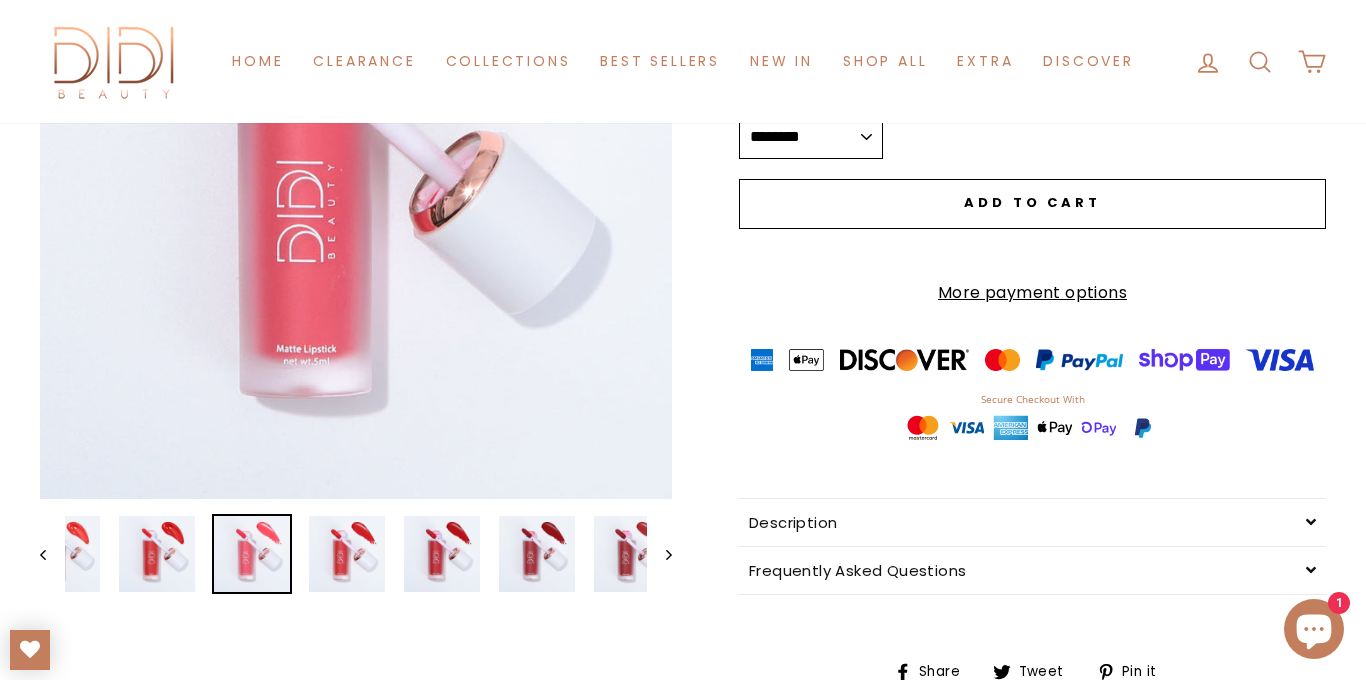 click on "**********" at bounding box center (811, 137) 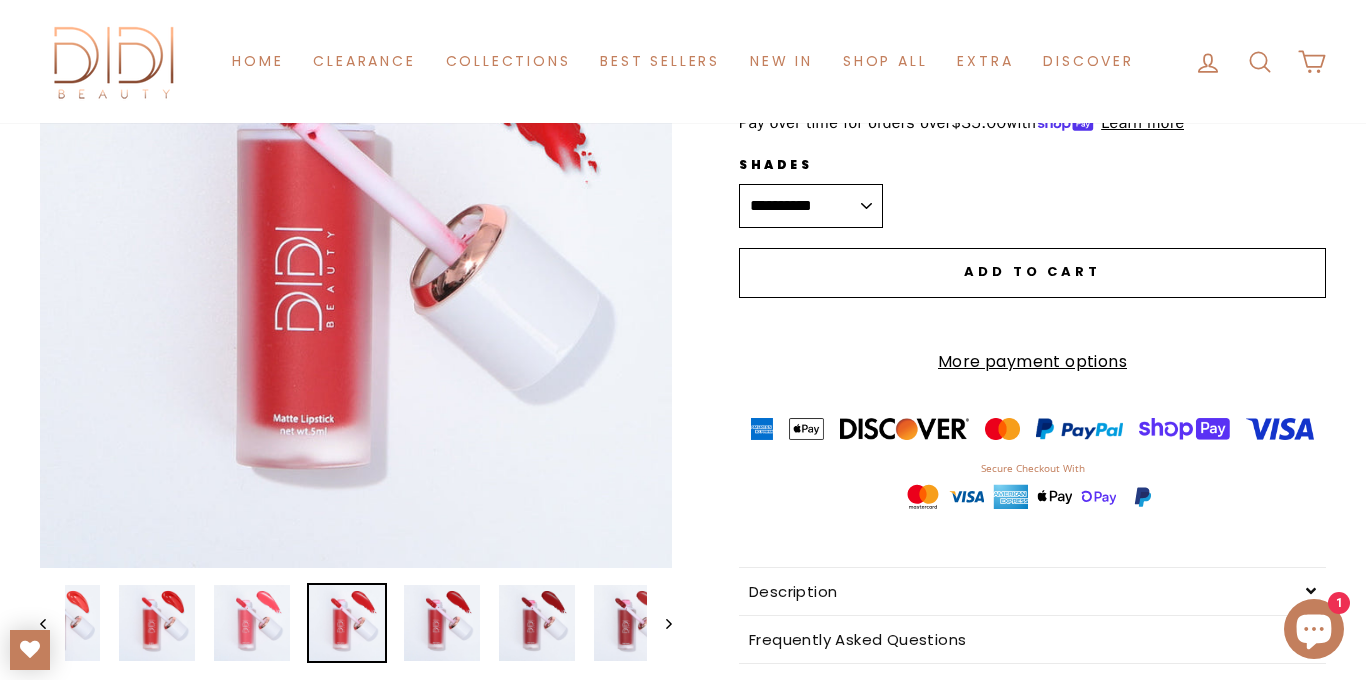 scroll, scrollTop: 255, scrollLeft: 0, axis: vertical 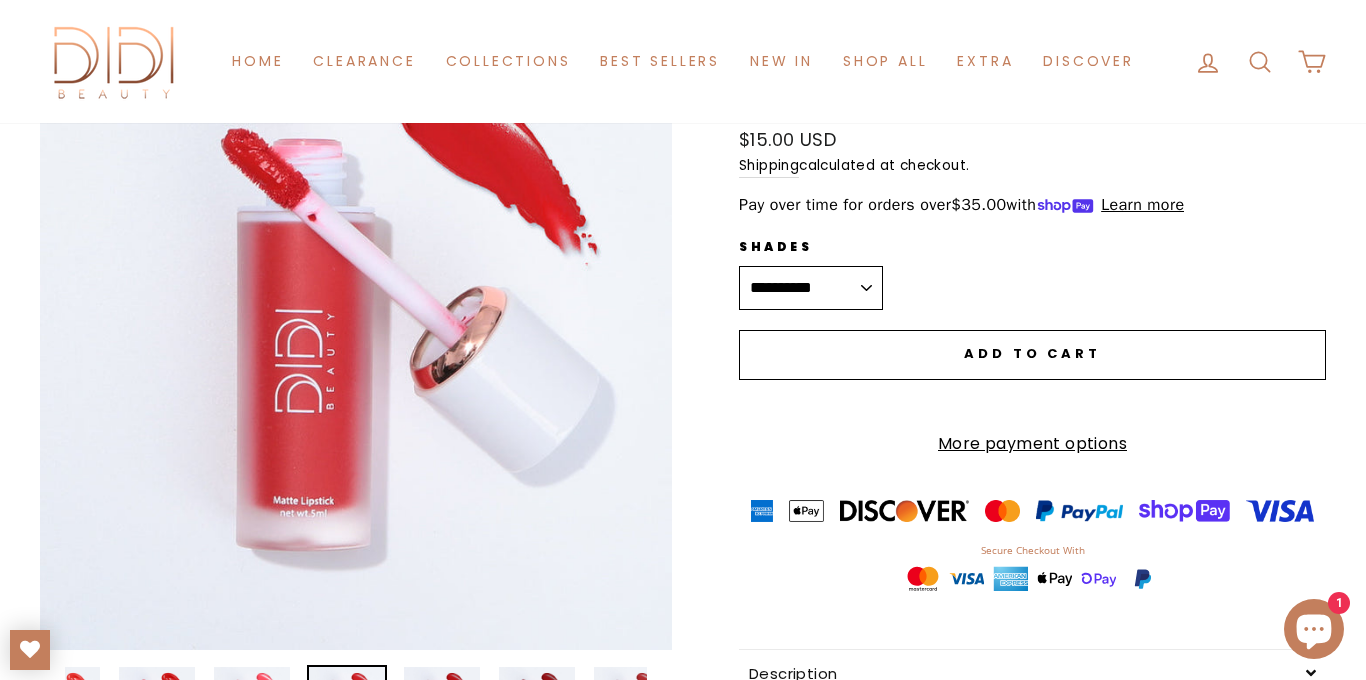 click on "Close (esc)" at bounding box center (356, 334) 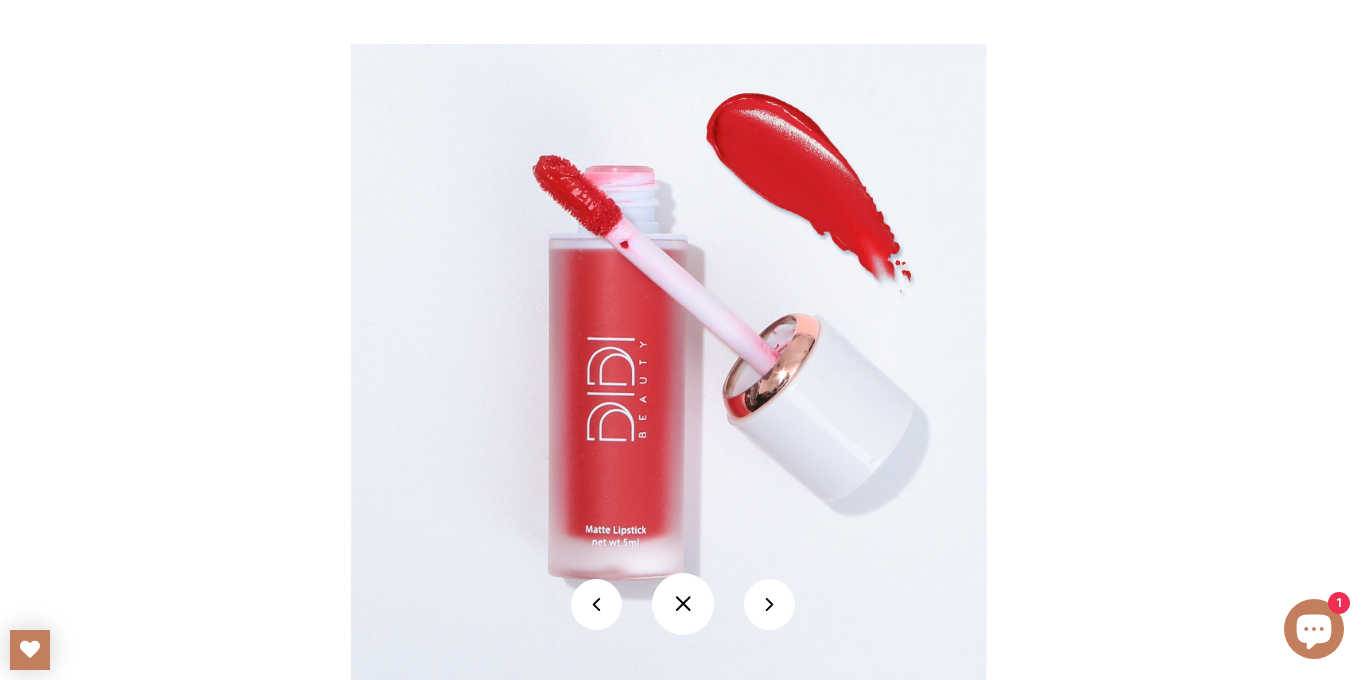 click at bounding box center [683, 604] 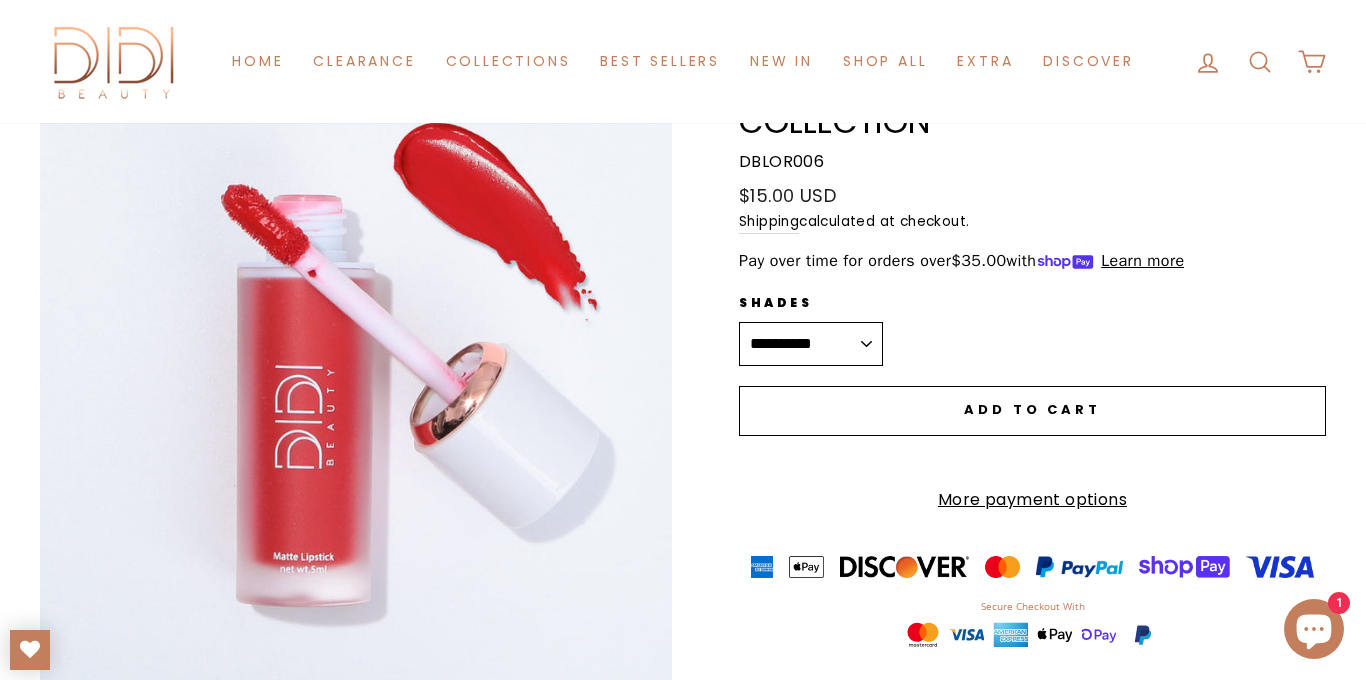 scroll, scrollTop: 206, scrollLeft: 0, axis: vertical 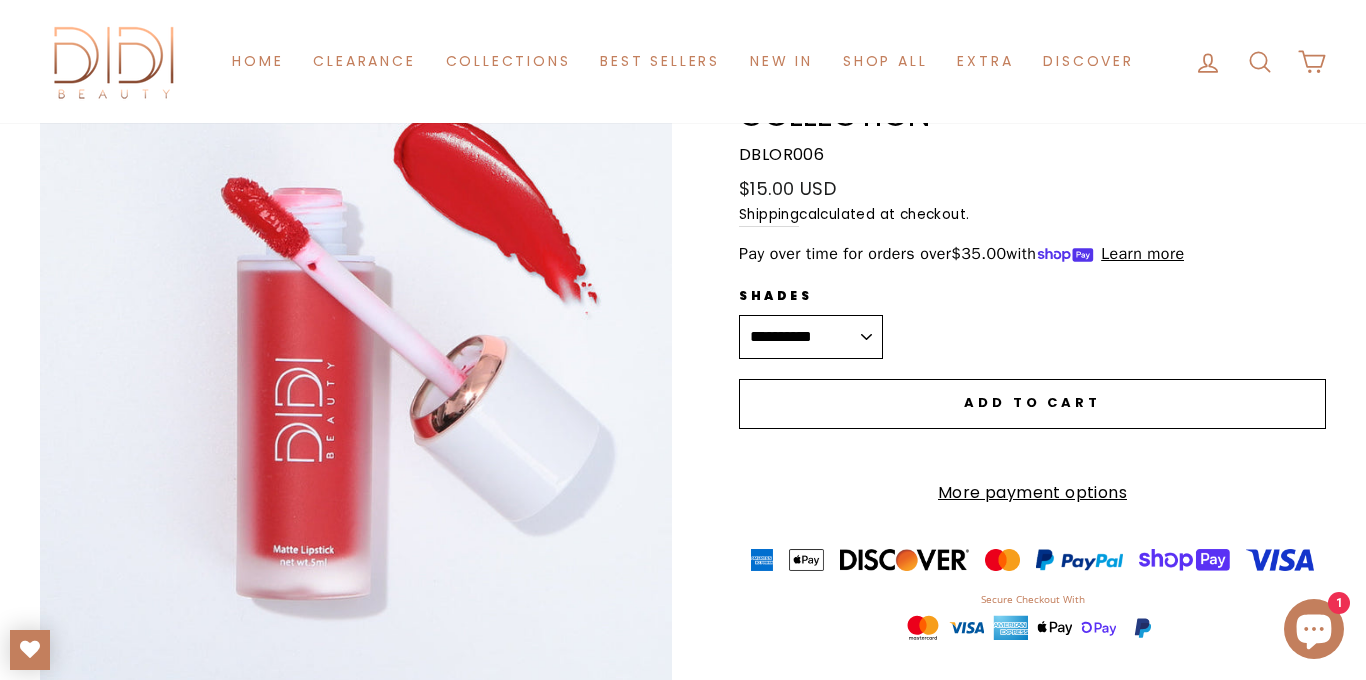 click on "**********" at bounding box center (811, 337) 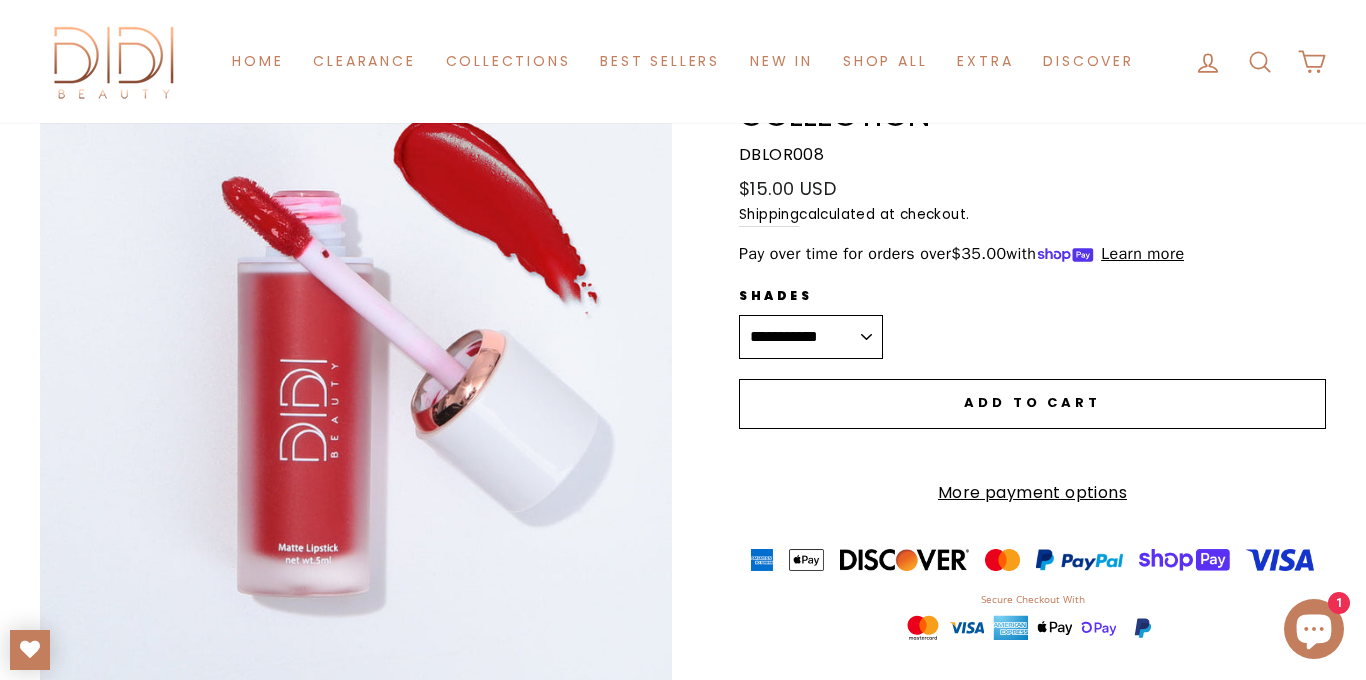 click on "Close (esc)" at bounding box center [356, 383] 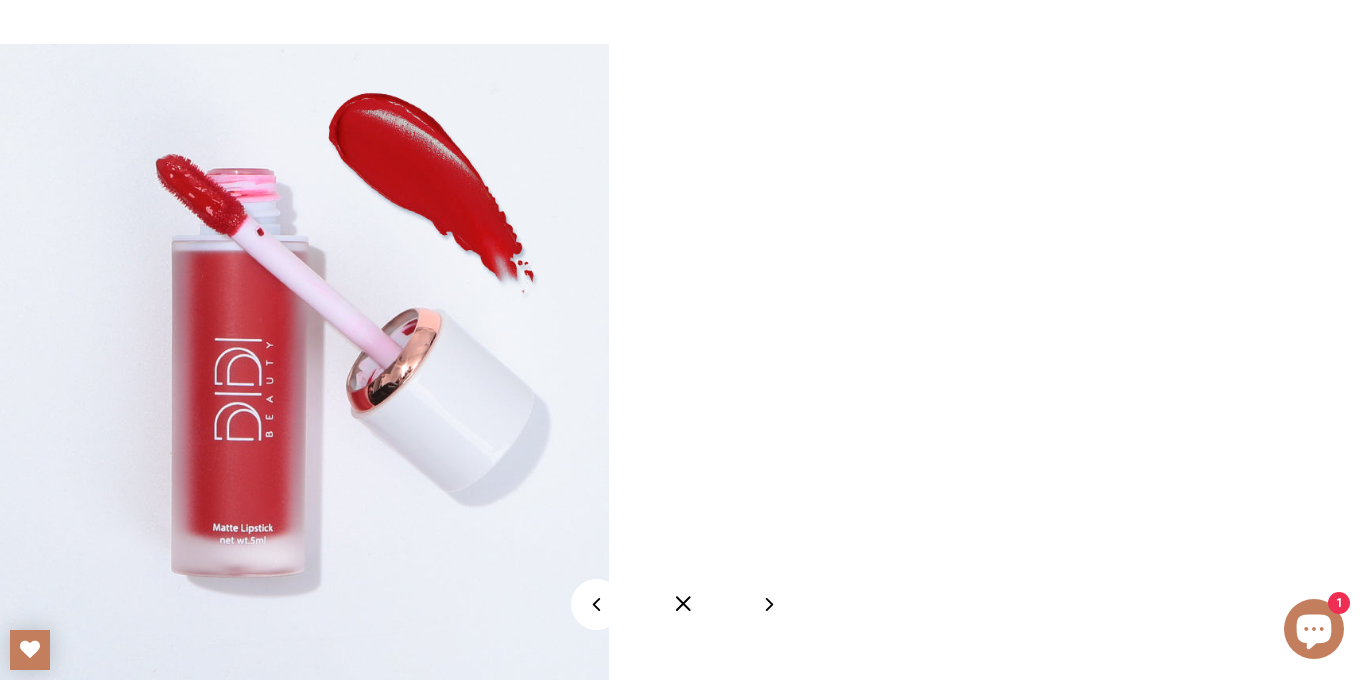 click at bounding box center [683, 604] 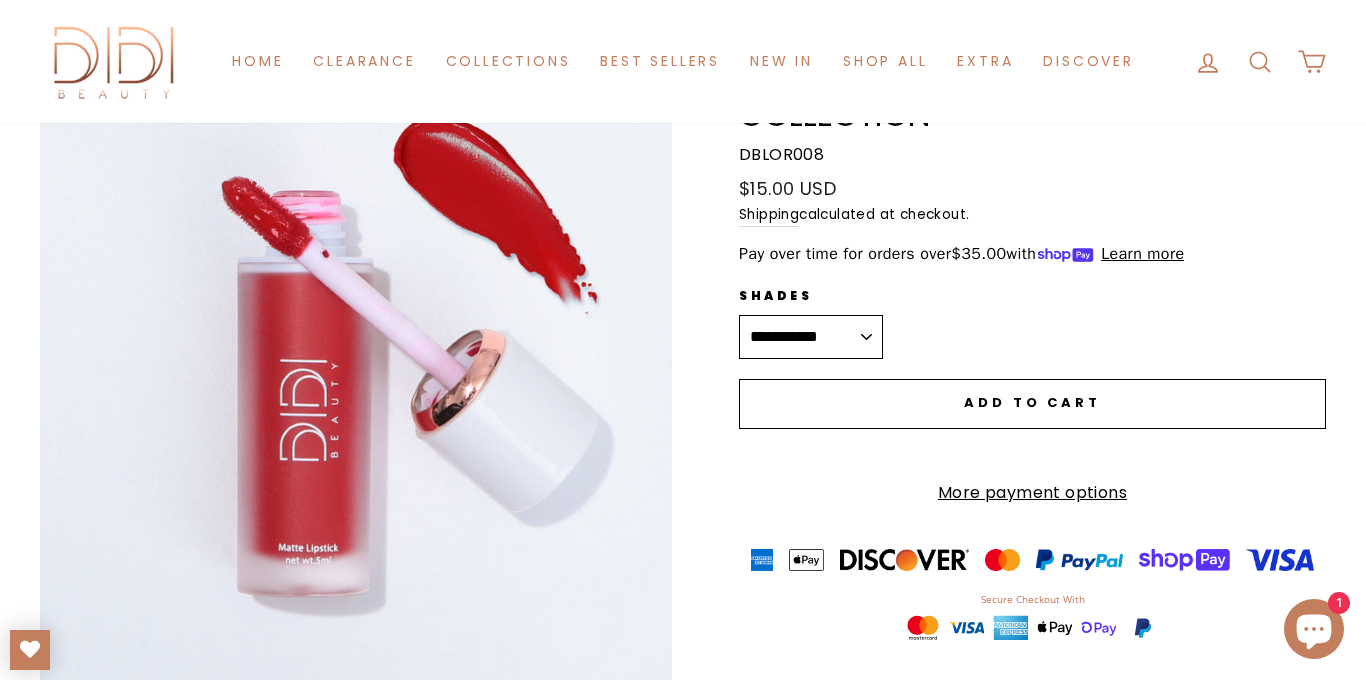 click on "**********" at bounding box center [811, 337] 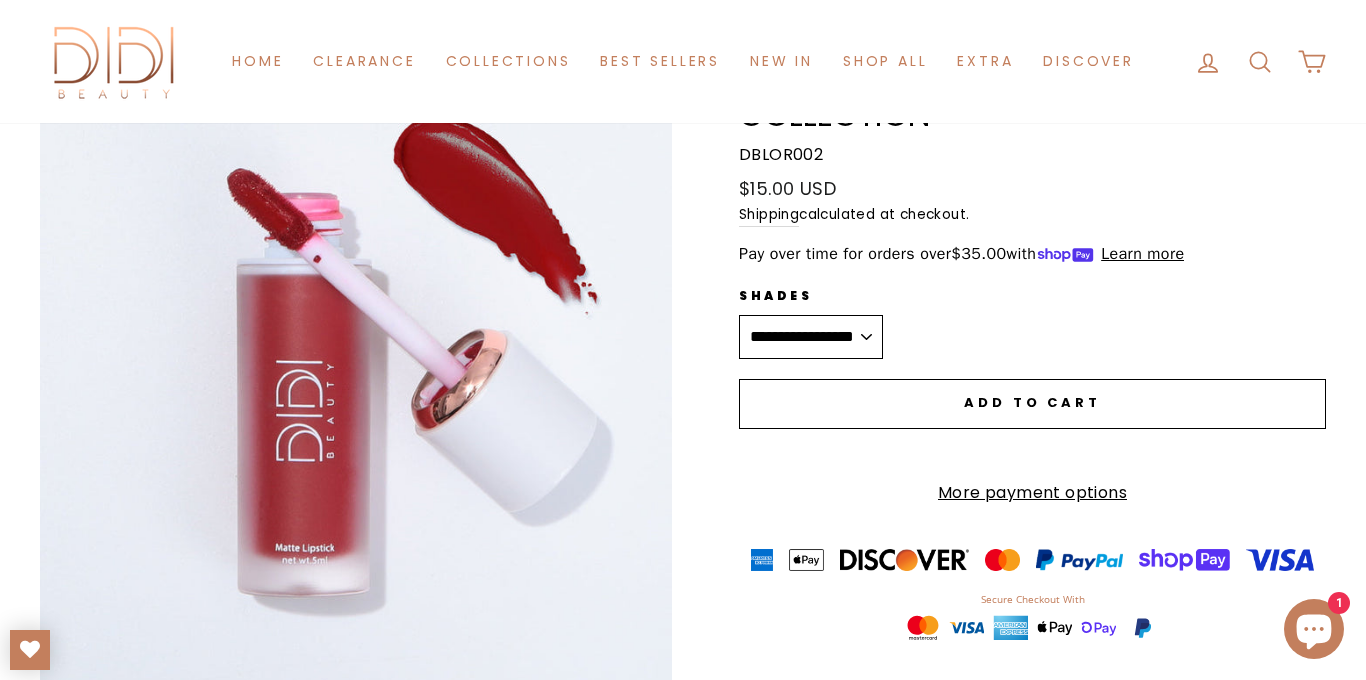 click on "Close (esc)" at bounding box center (356, 383) 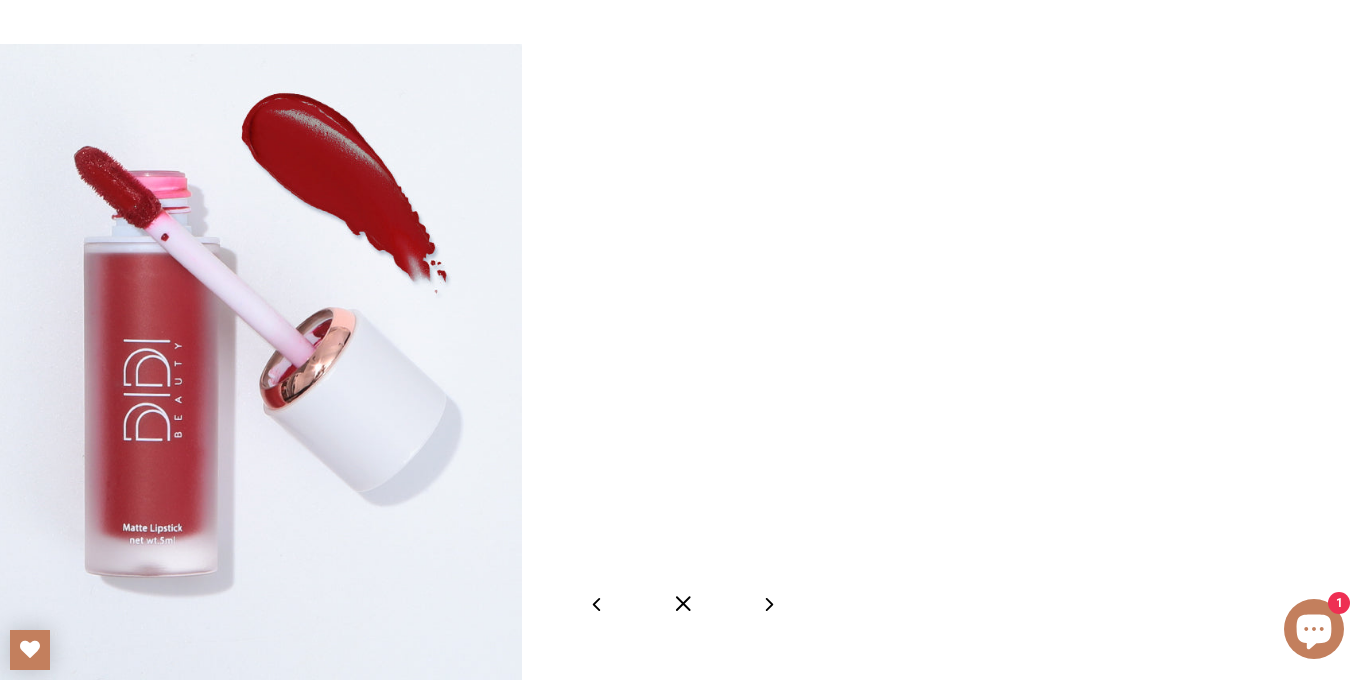 click at bounding box center [683, 604] 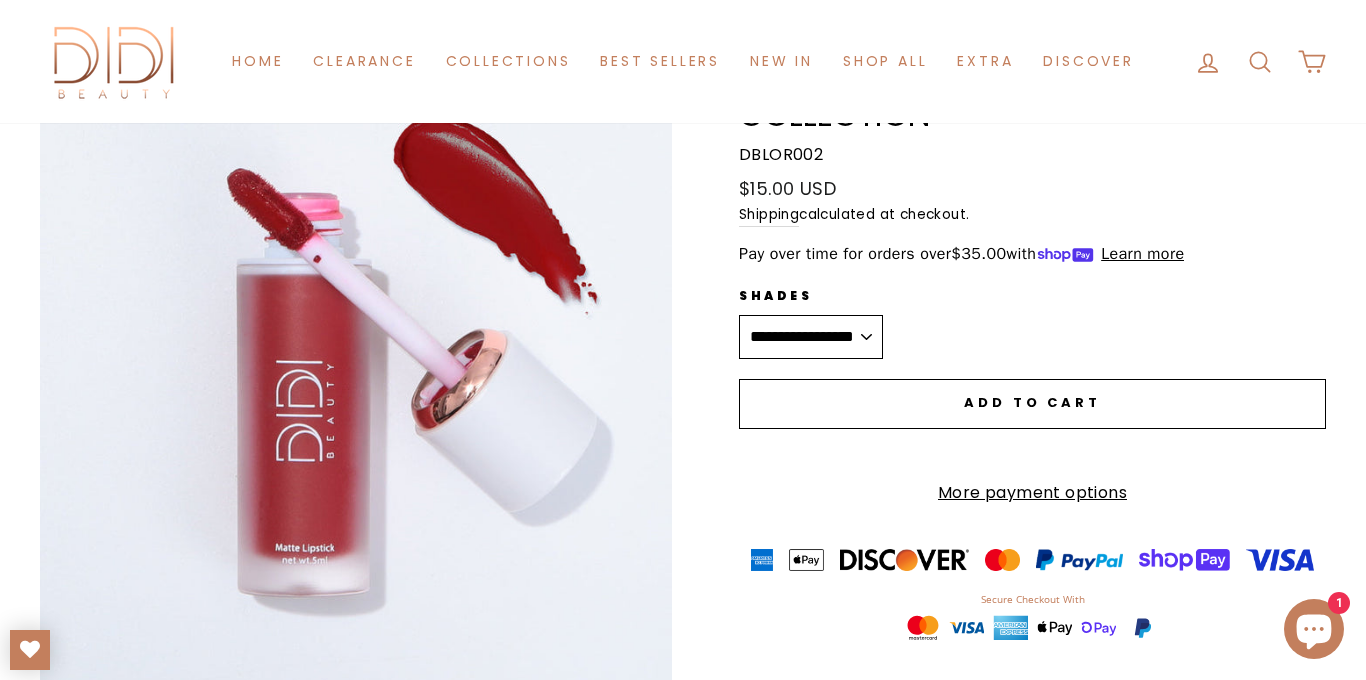 click on "**********" at bounding box center (811, 337) 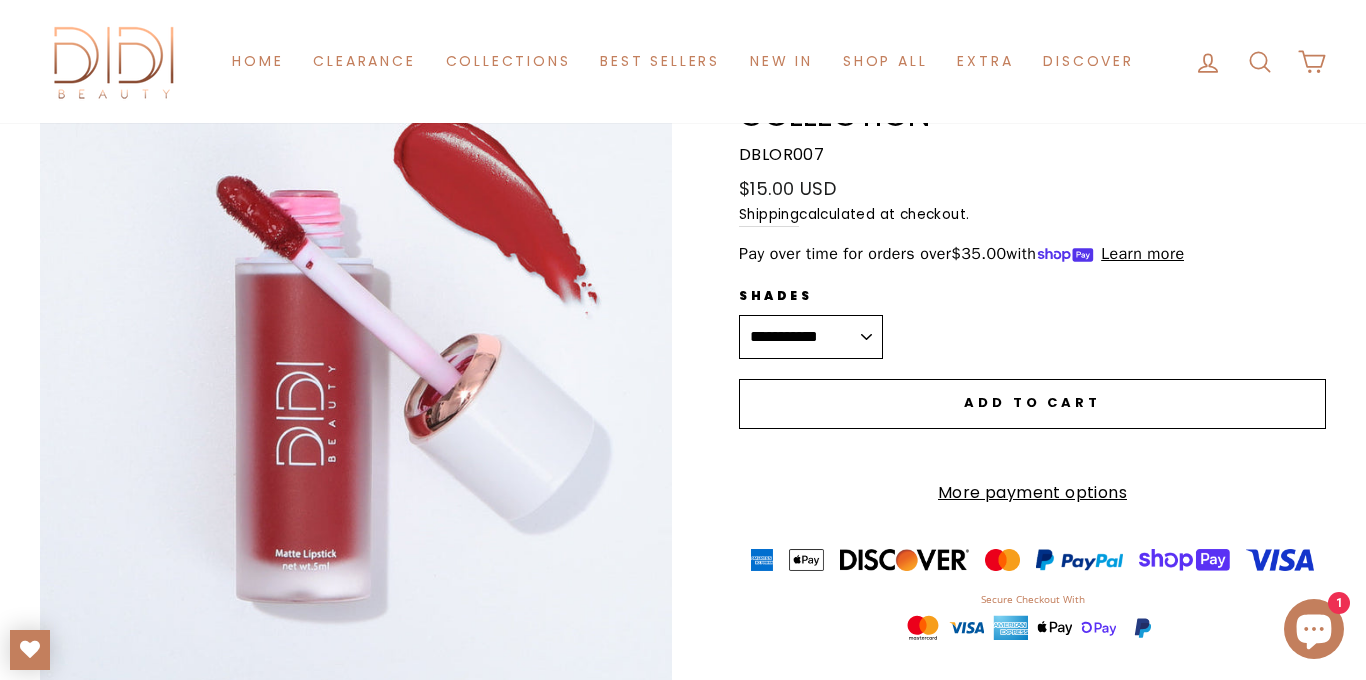 click on "Close (esc)" at bounding box center (356, 383) 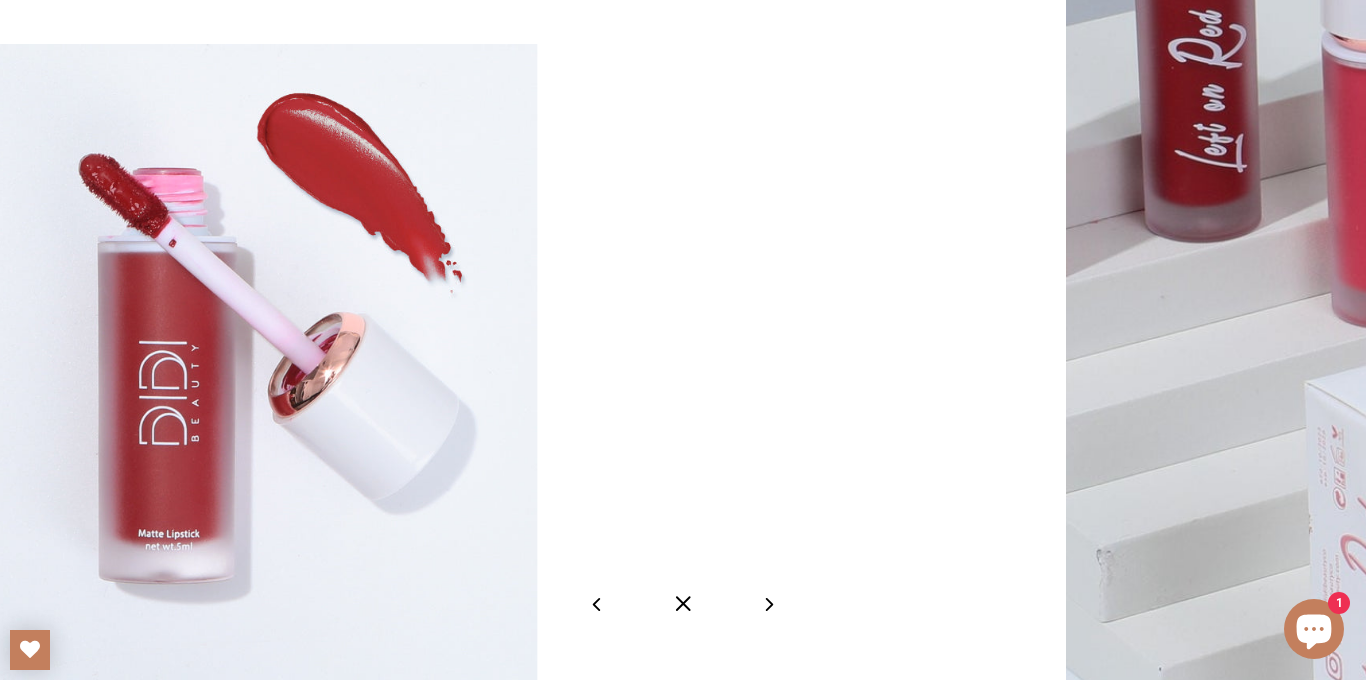 click at bounding box center (683, 604) 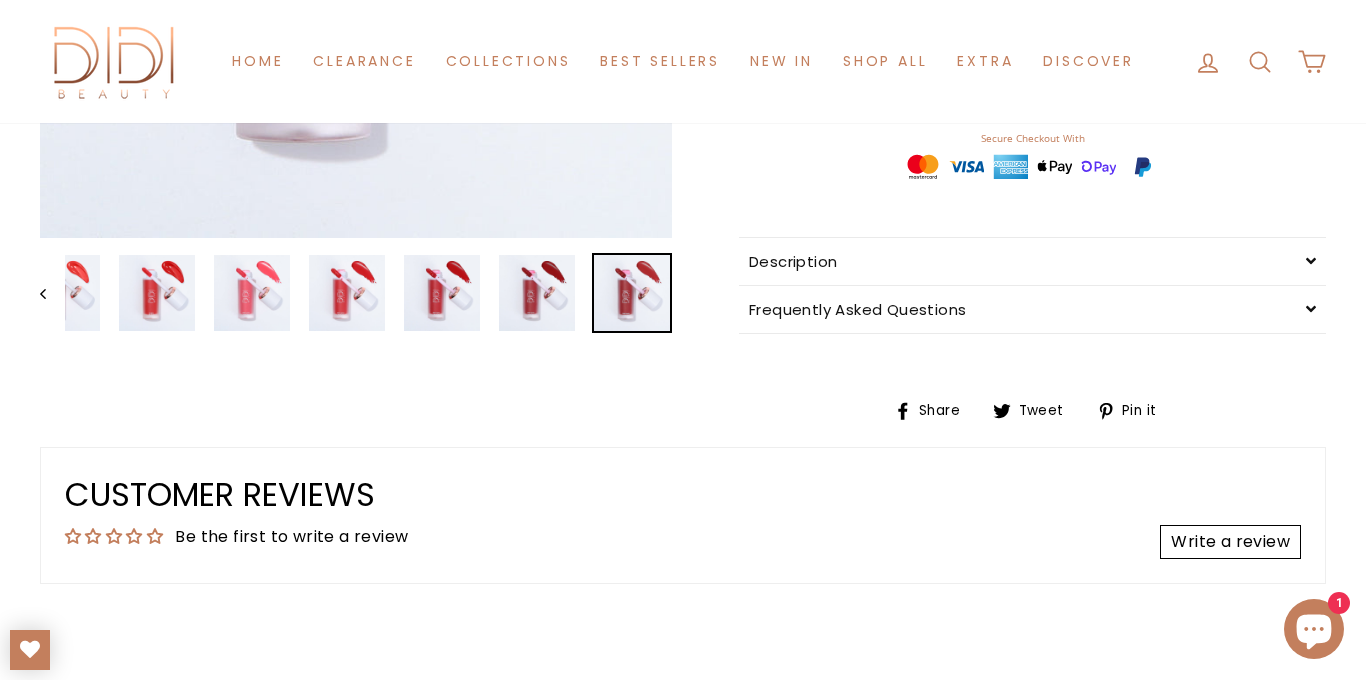 scroll, scrollTop: 668, scrollLeft: 0, axis: vertical 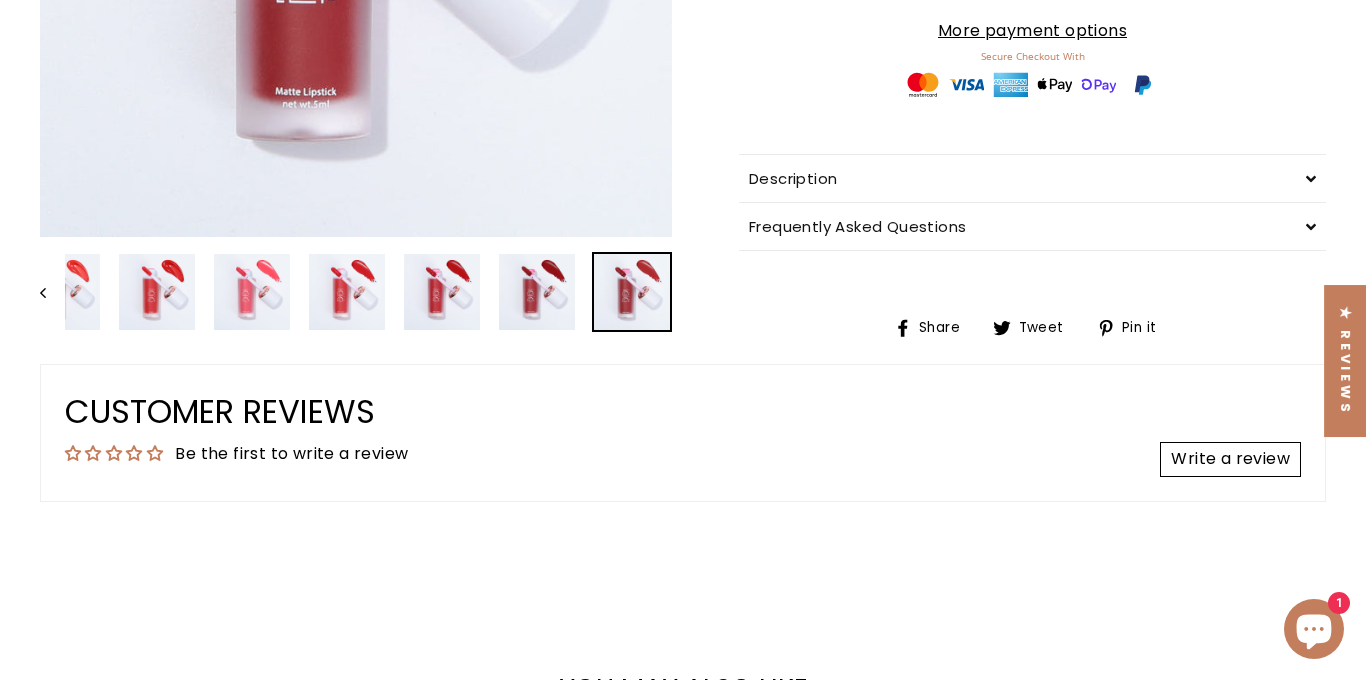 click 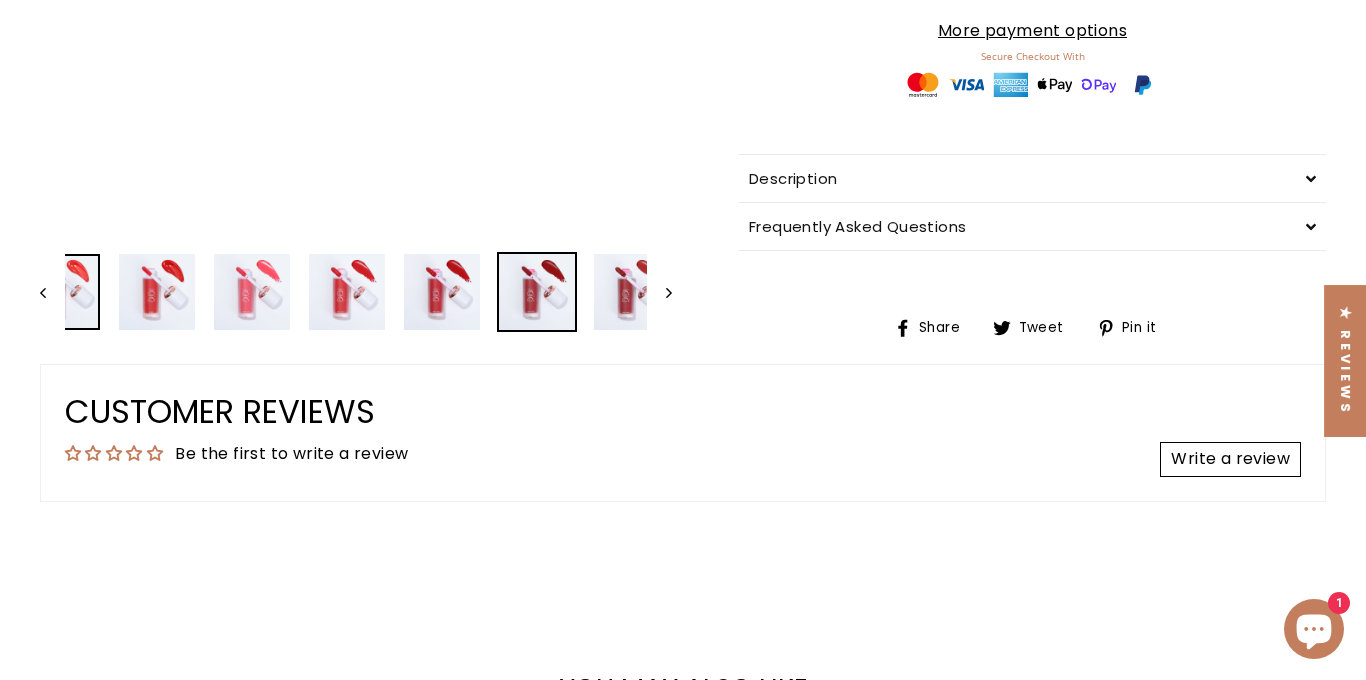 click at bounding box center (62, 292) 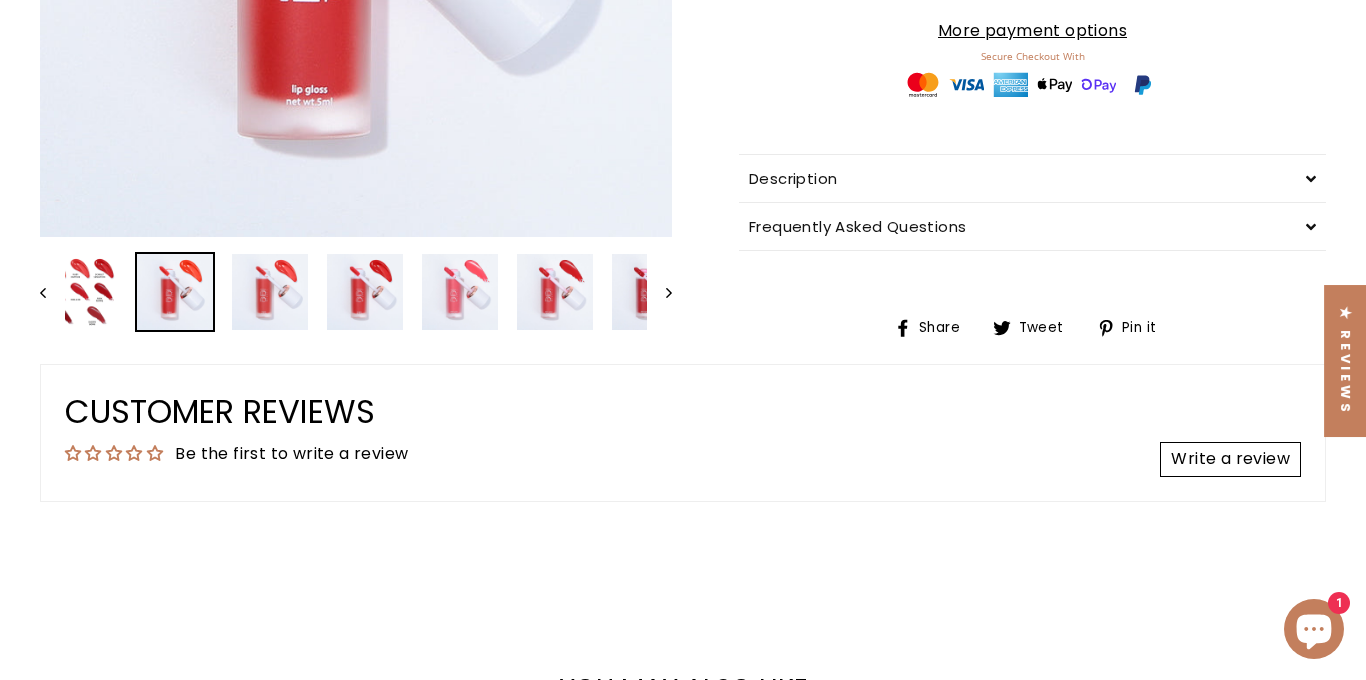 click at bounding box center (175, 292) 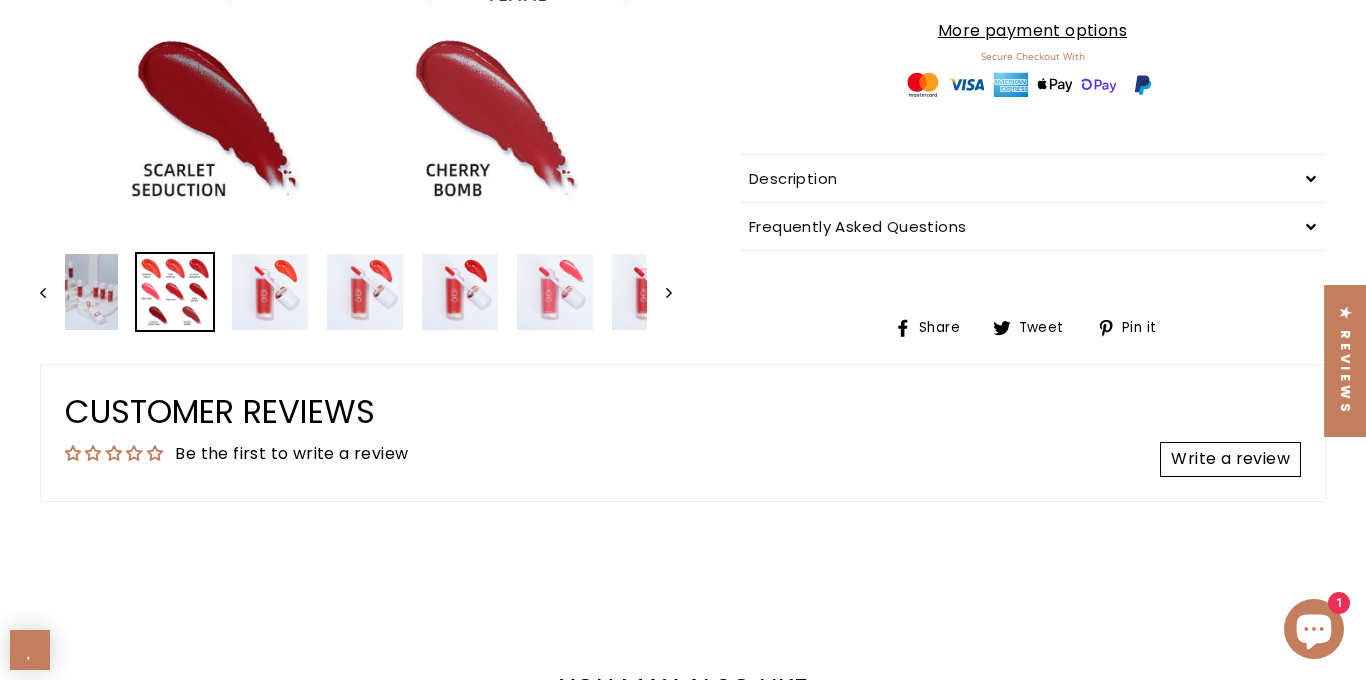 click at bounding box center [175, 292] 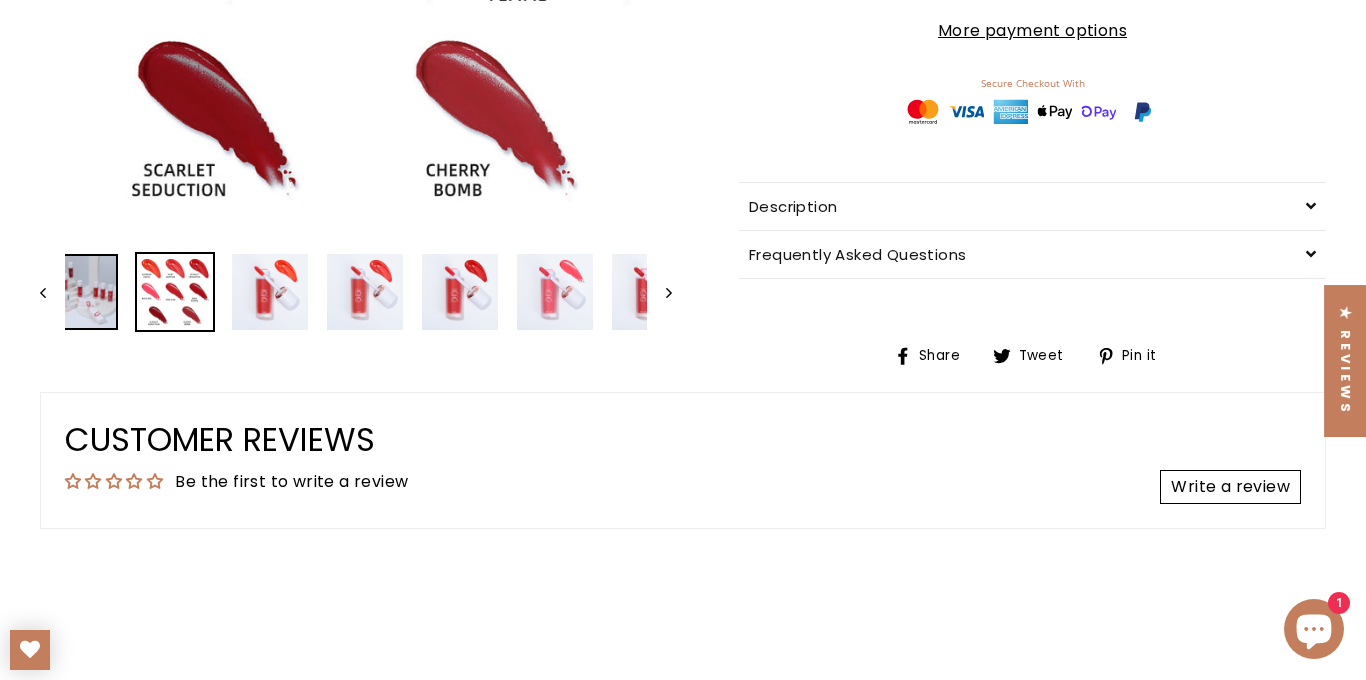 click at bounding box center (80, 292) 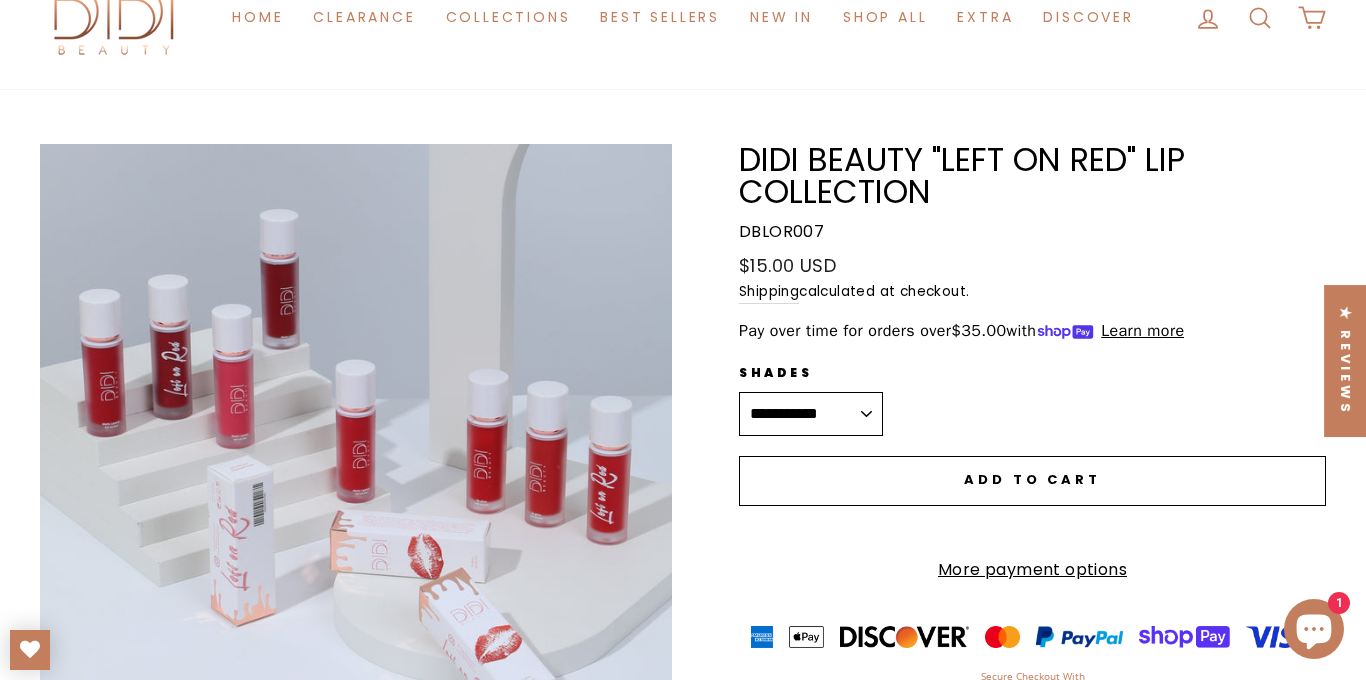 scroll, scrollTop: 0, scrollLeft: 0, axis: both 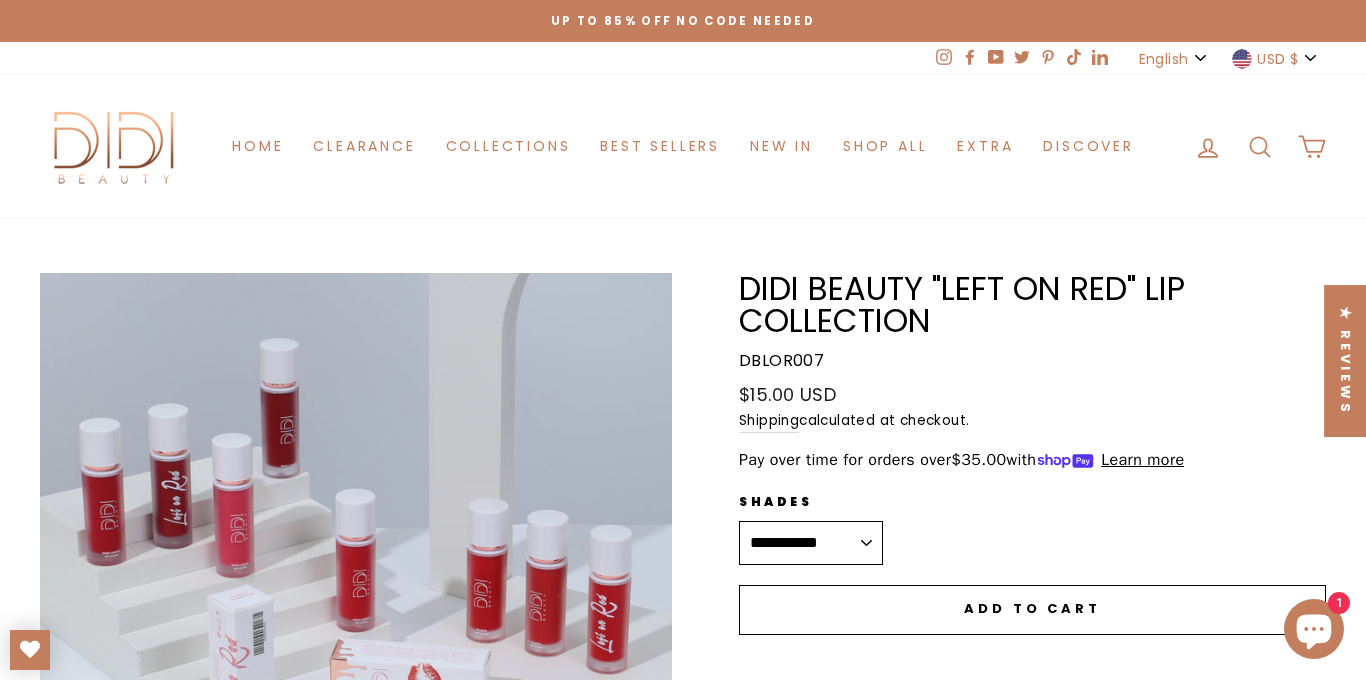 drag, startPoint x: 937, startPoint y: 321, endPoint x: 738, endPoint y: 293, distance: 200.96019 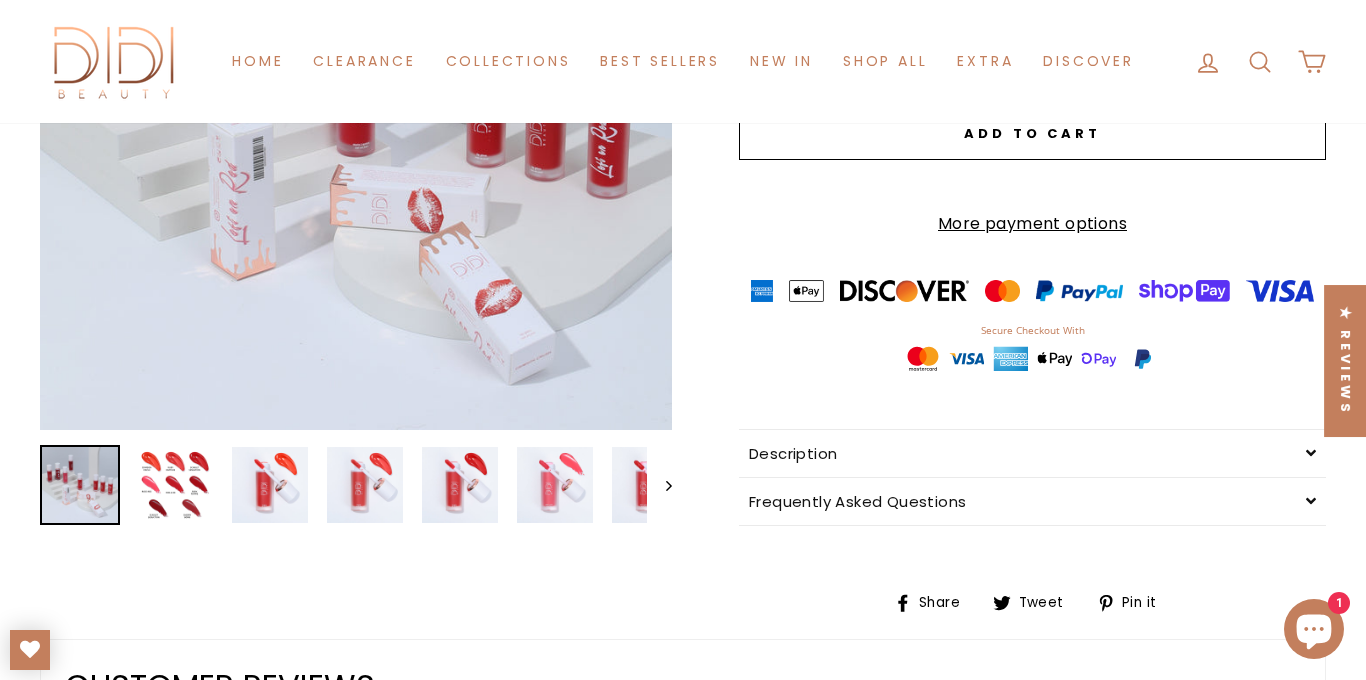 scroll, scrollTop: 492, scrollLeft: 0, axis: vertical 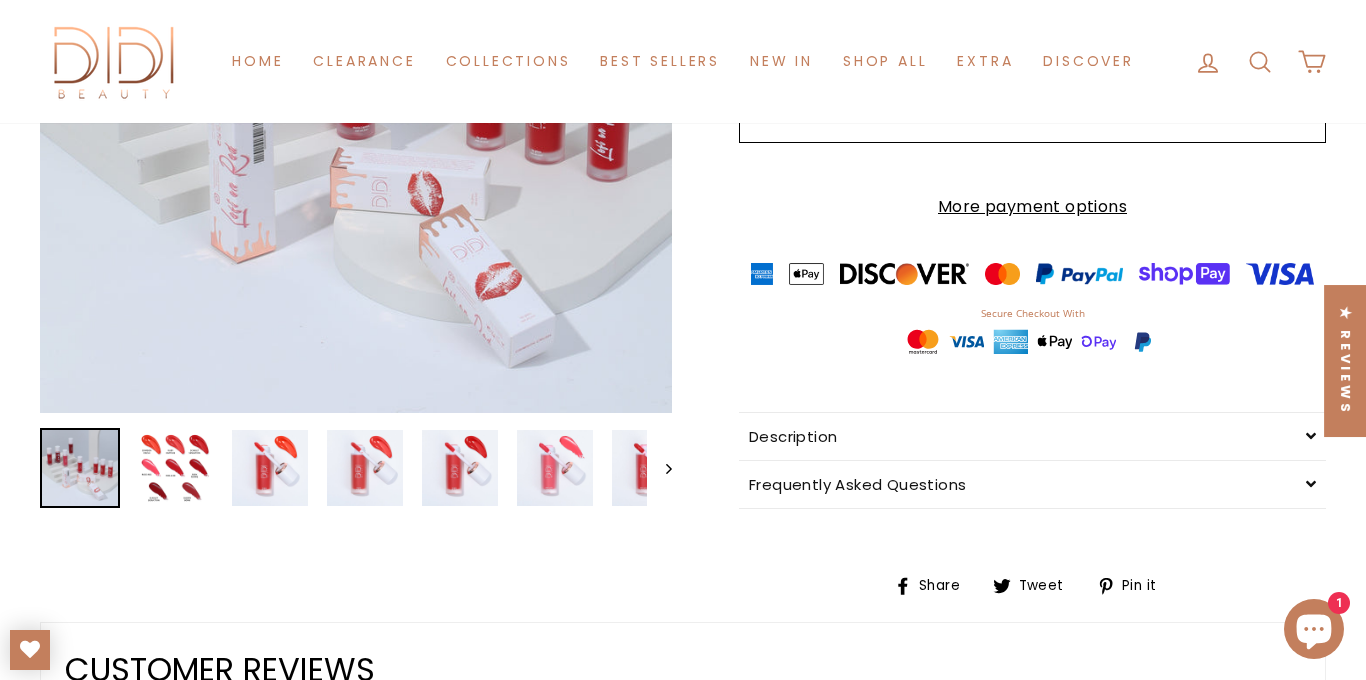 click on "Close (esc)" at bounding box center [356, 97] 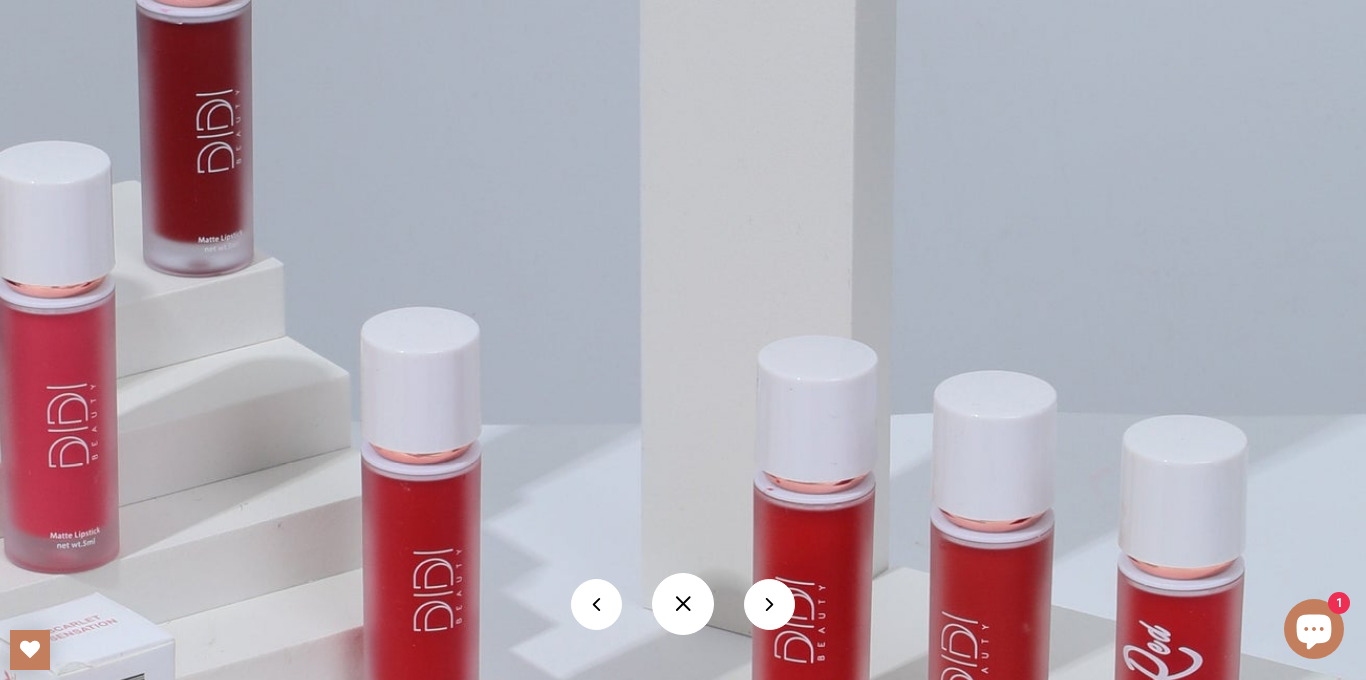 click at bounding box center [683, 604] 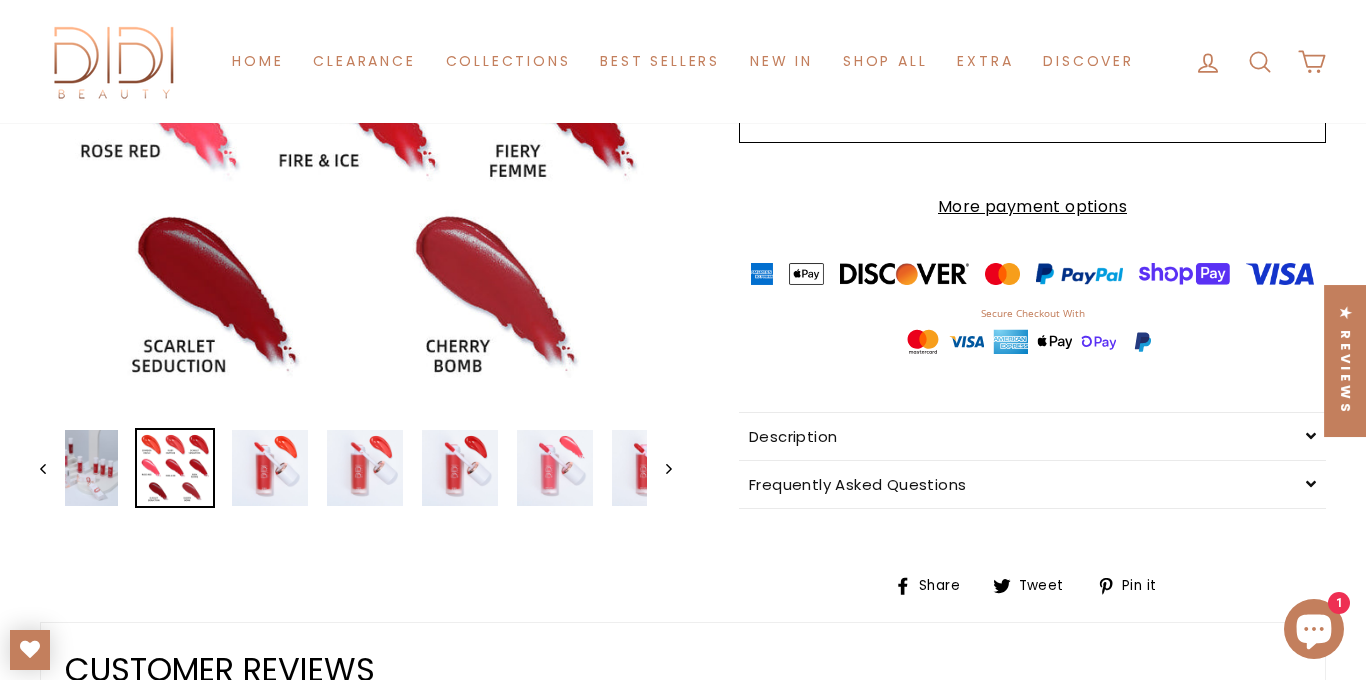click at bounding box center [175, 468] 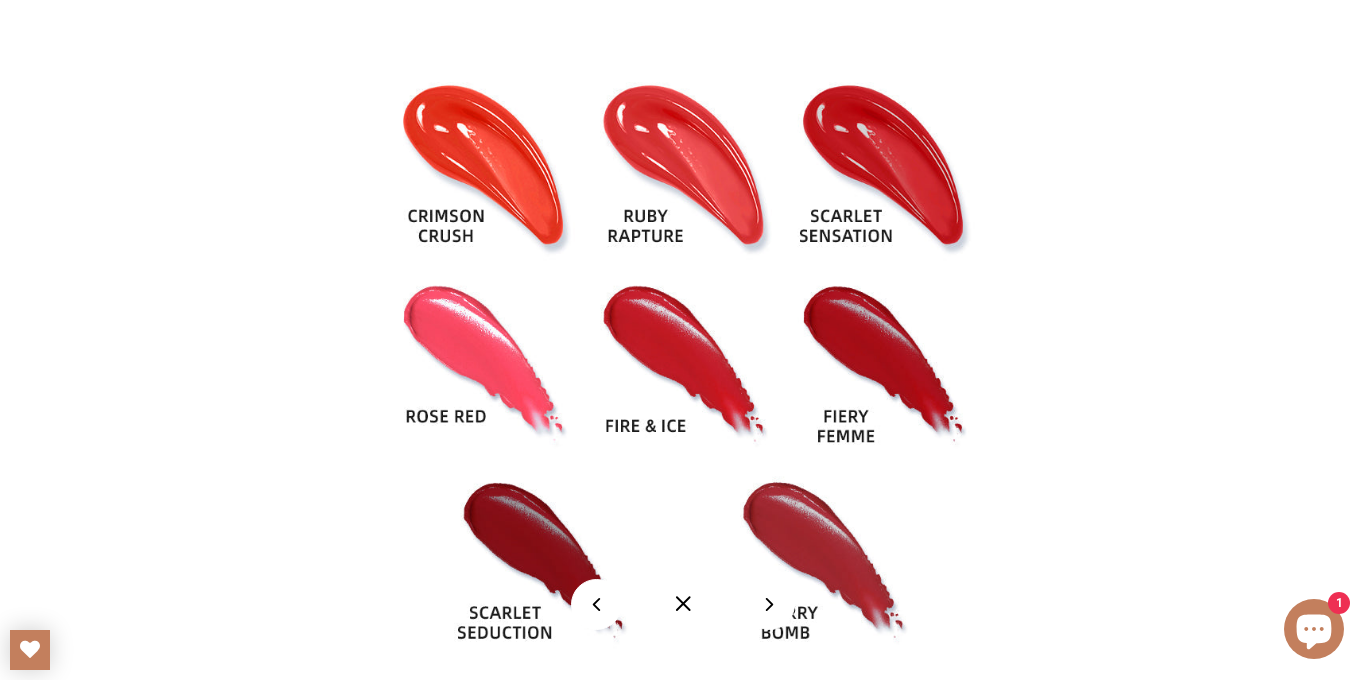 scroll, scrollTop: 472, scrollLeft: 0, axis: vertical 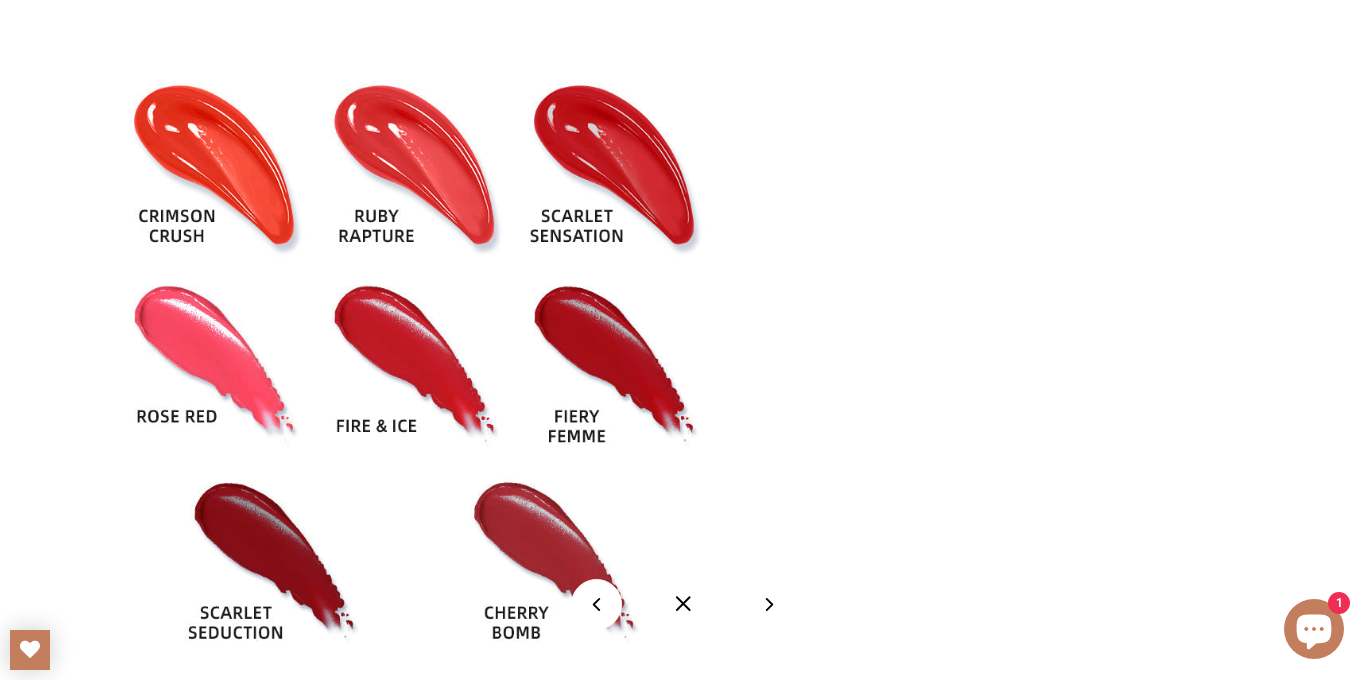 click at bounding box center (683, 604) 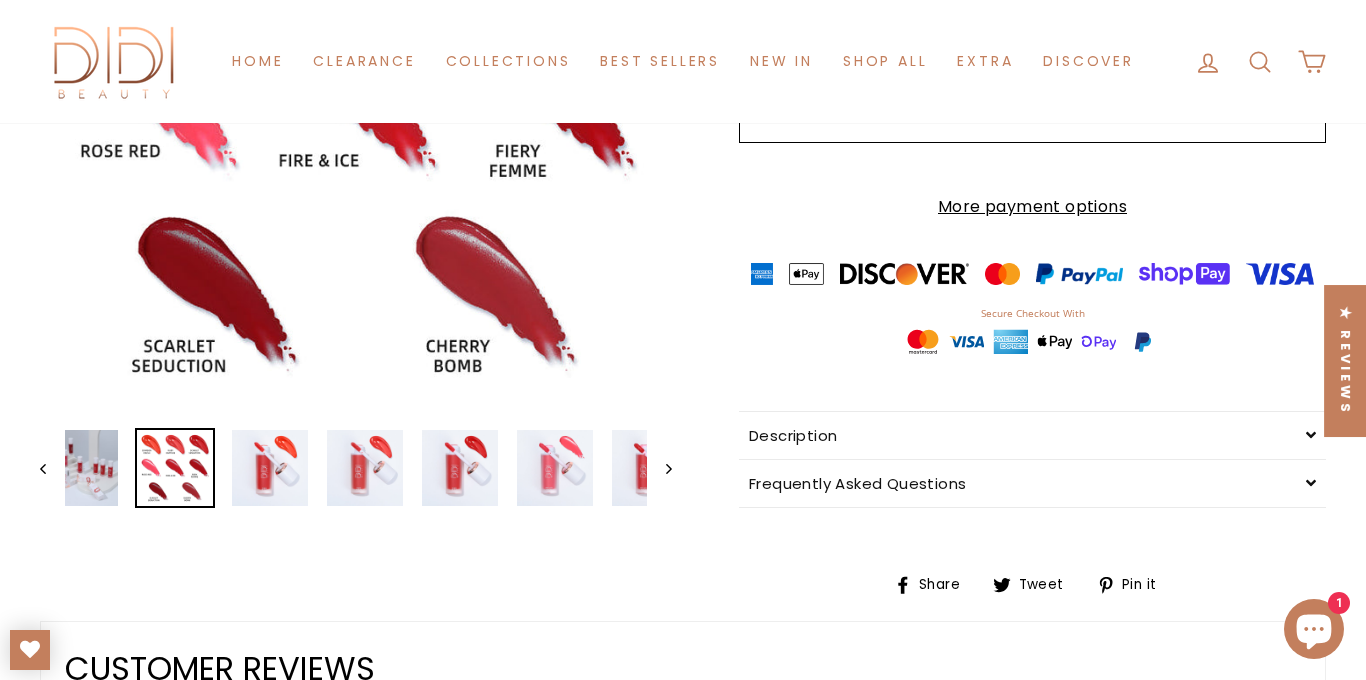 click 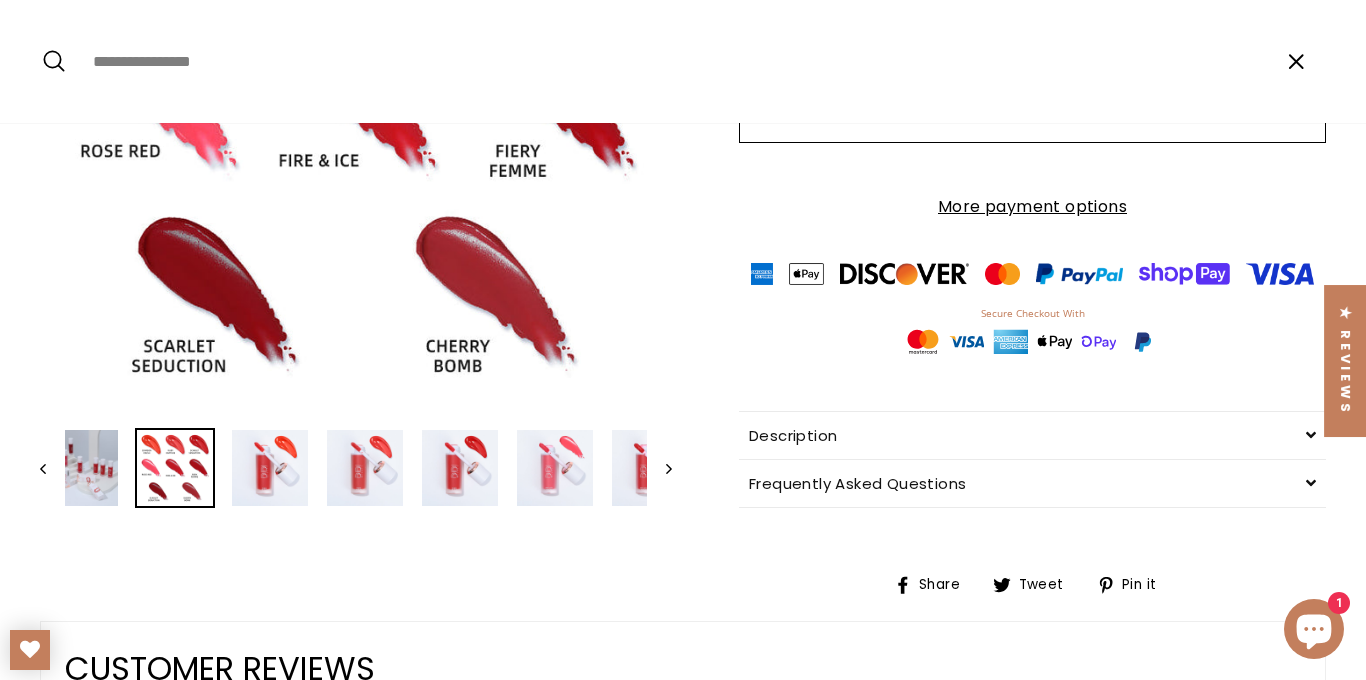 paste on "**********" 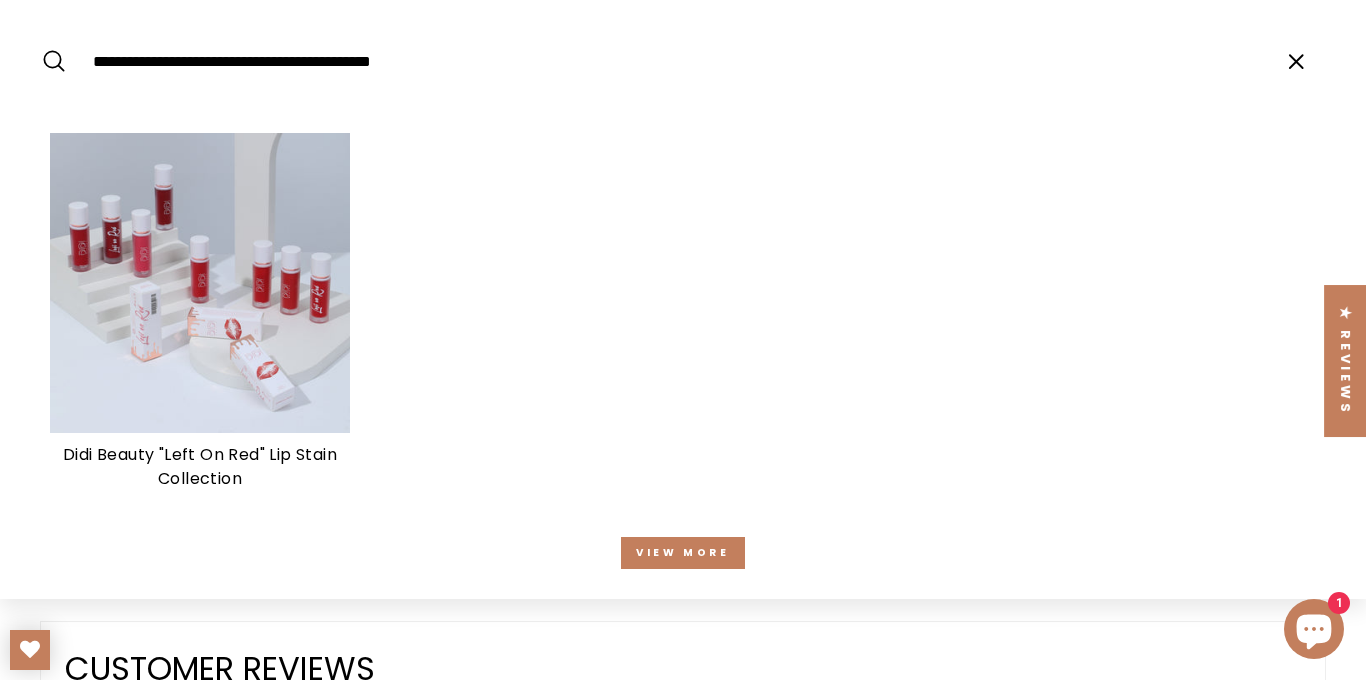 type on "**********" 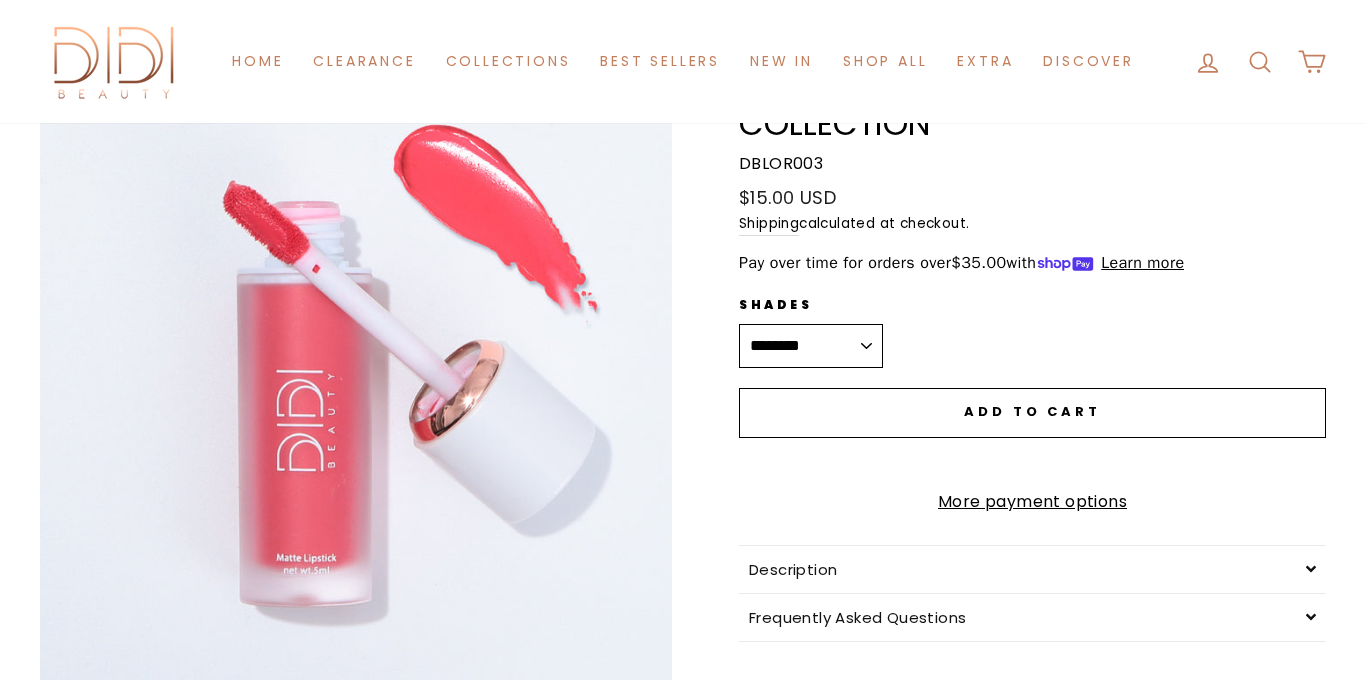 scroll, scrollTop: 226, scrollLeft: 0, axis: vertical 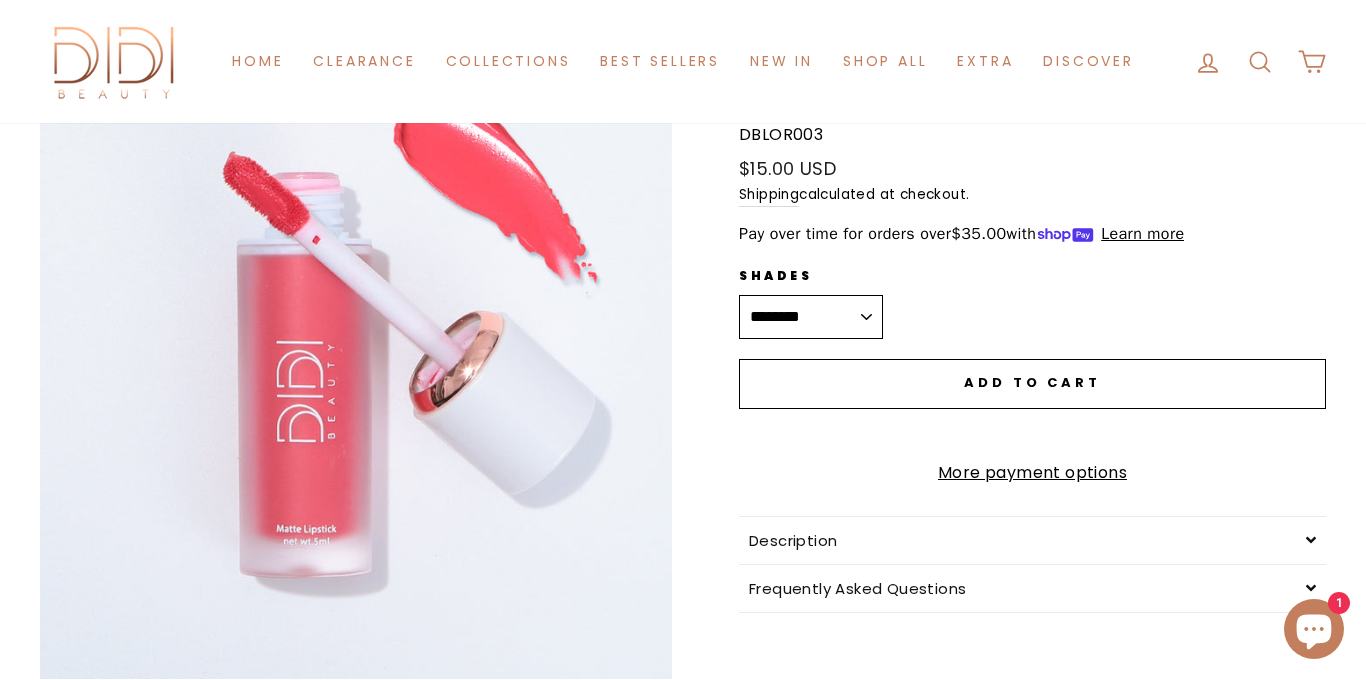click on "**********" at bounding box center [811, 317] 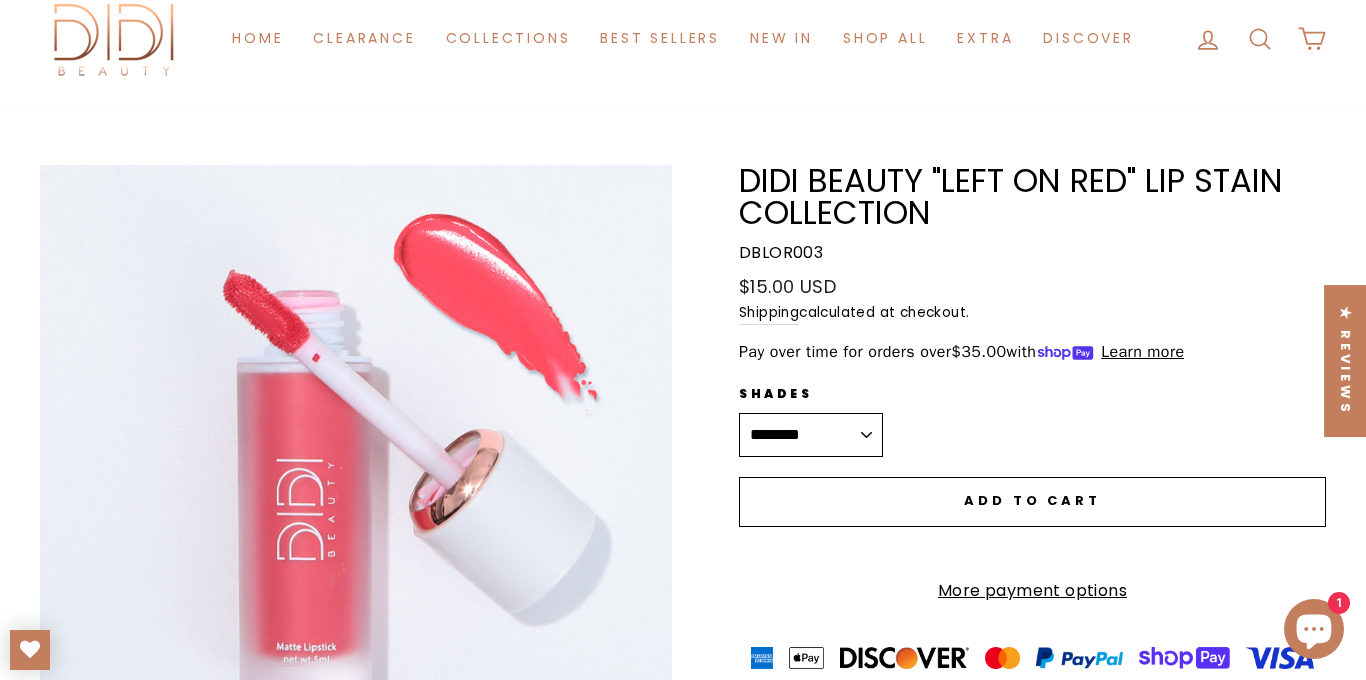 scroll, scrollTop: 103, scrollLeft: 0, axis: vertical 